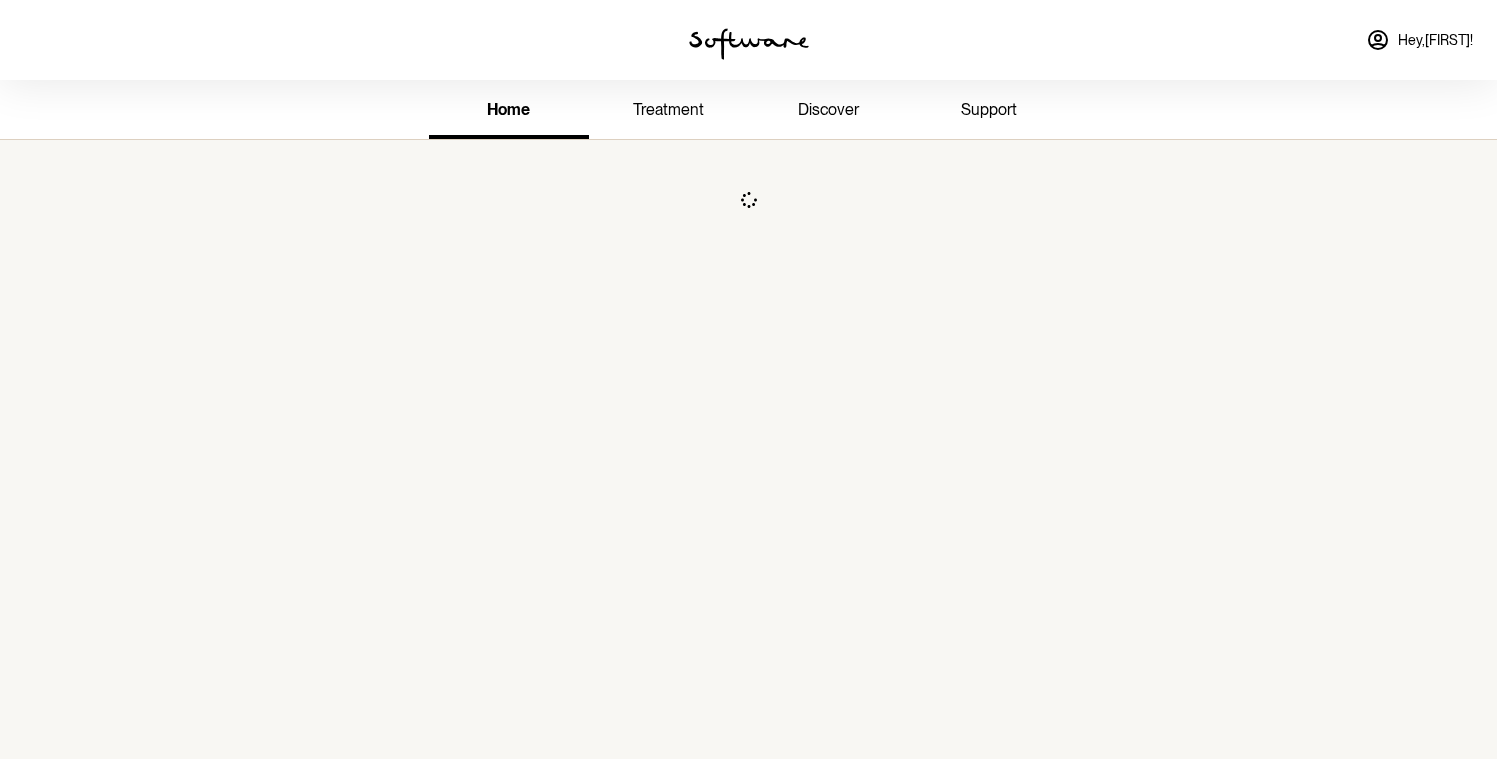 scroll, scrollTop: 0, scrollLeft: 0, axis: both 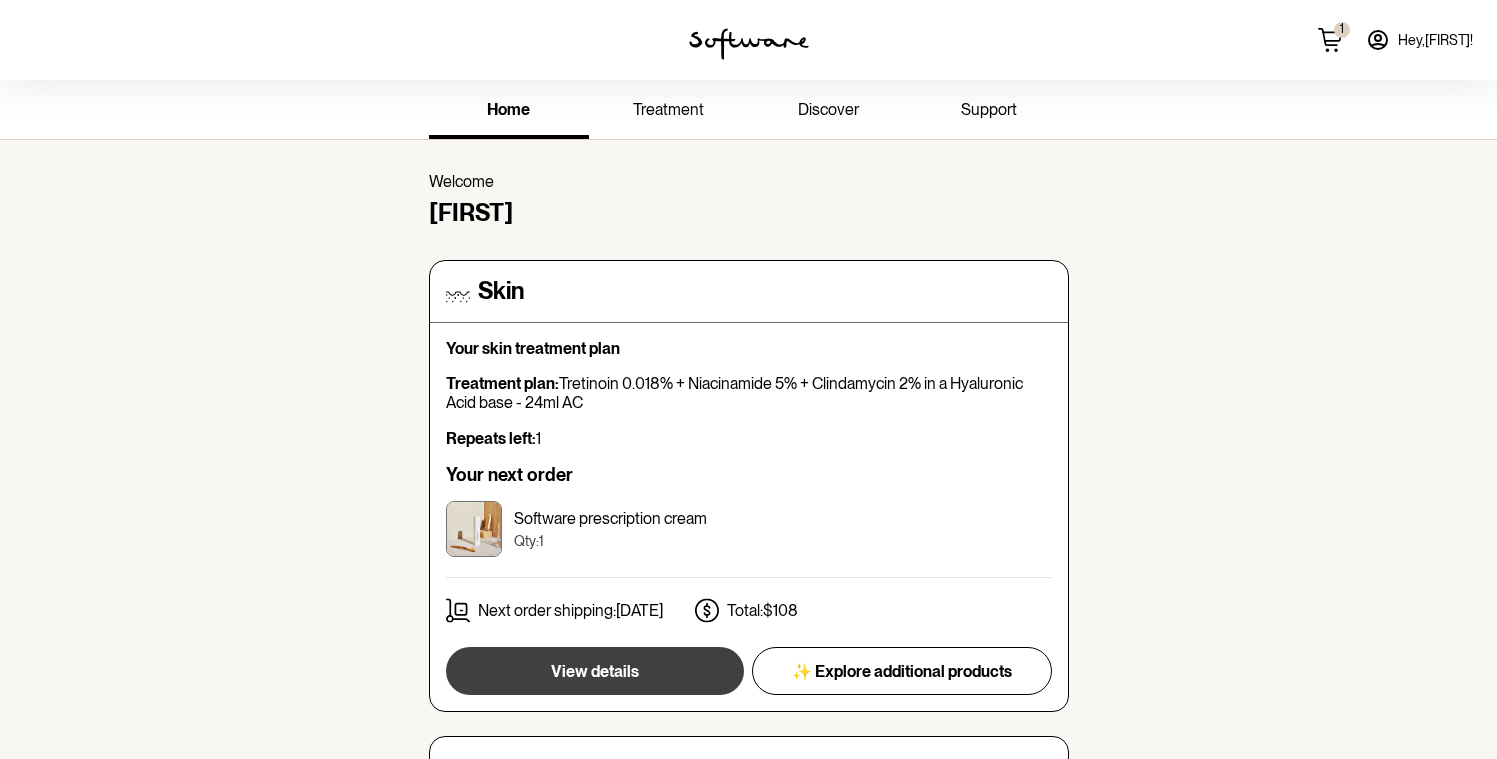 click on "View details" at bounding box center [595, 671] 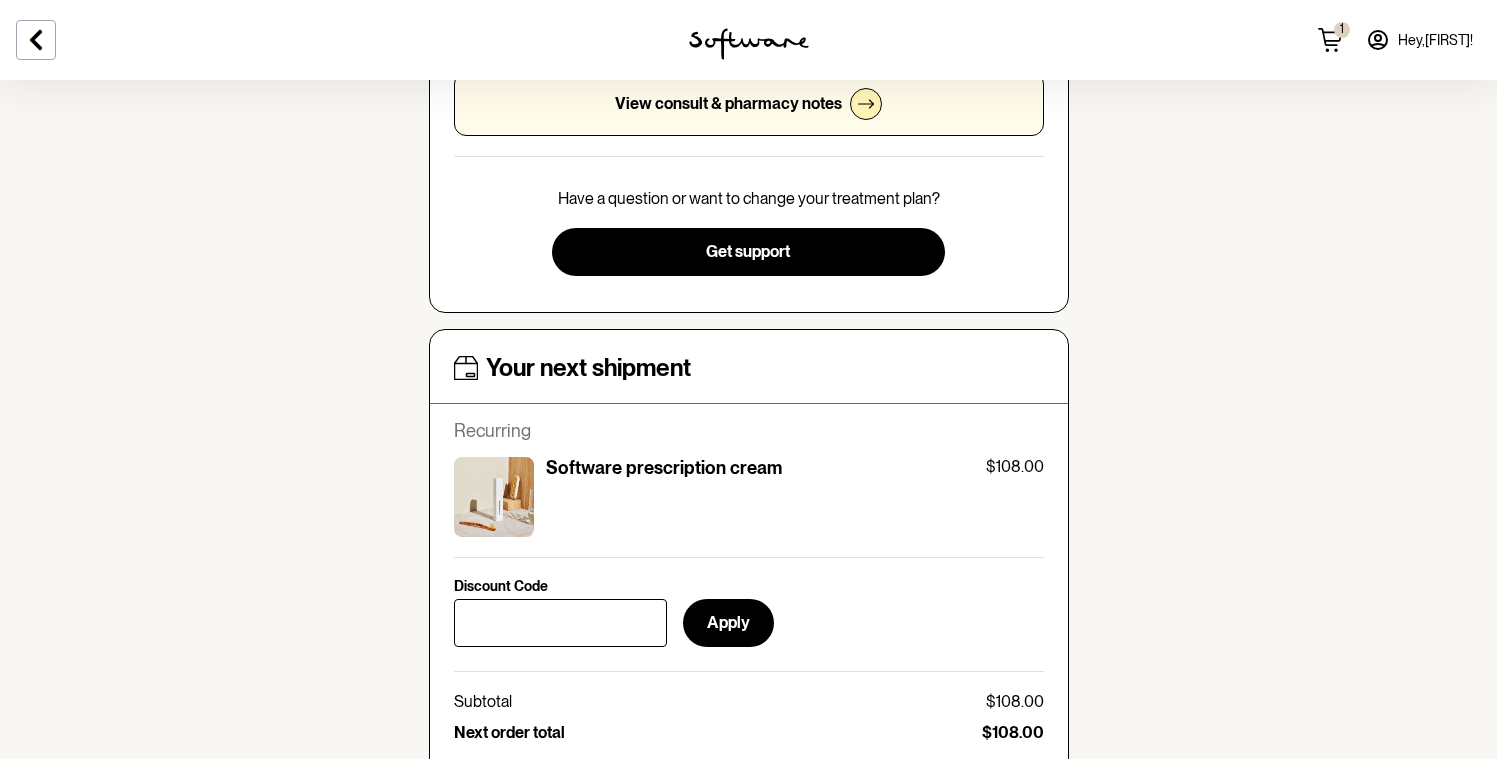 scroll, scrollTop: 0, scrollLeft: 0, axis: both 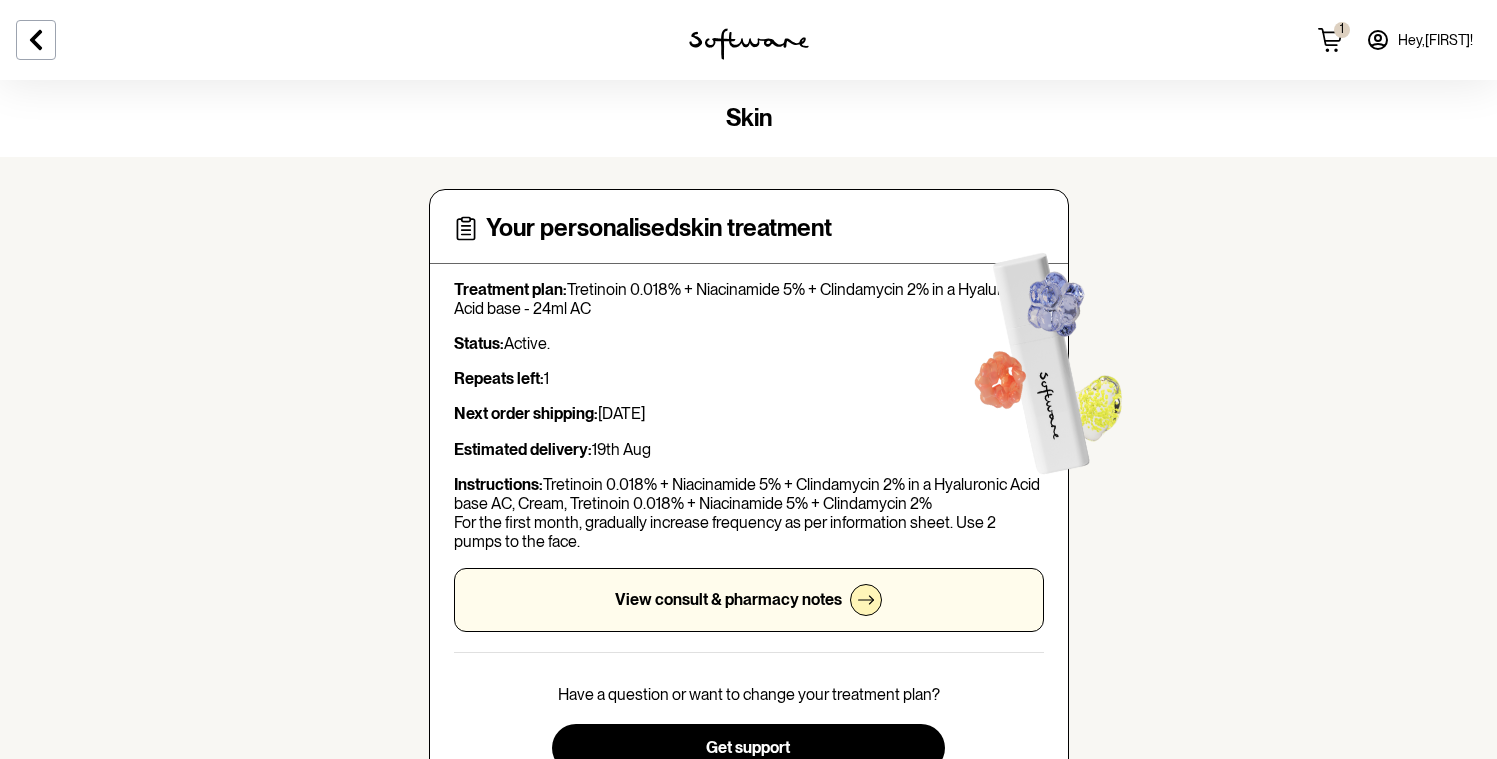 click on "Hey,  [FIRST] !" at bounding box center [1419, 40] 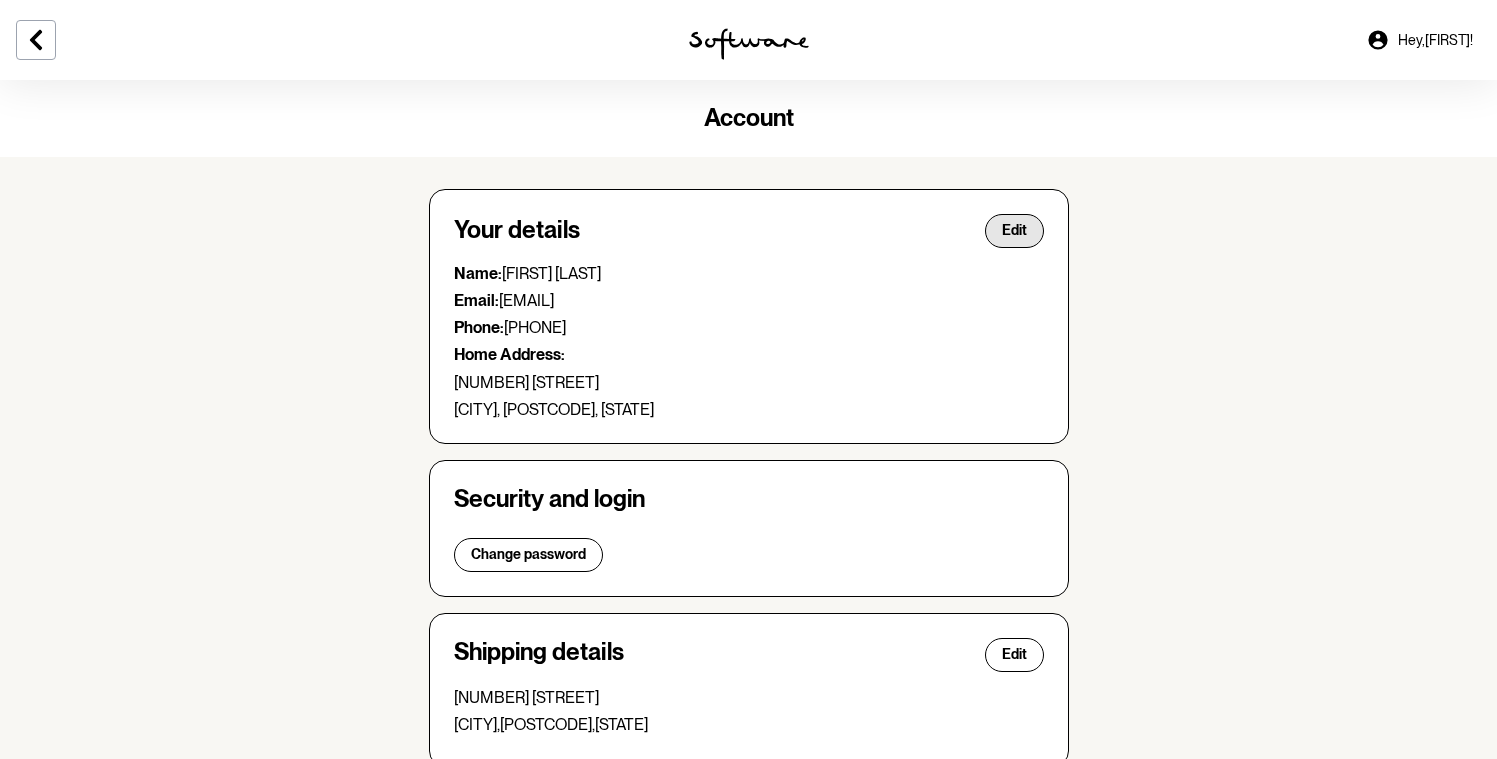 click on "Edit" at bounding box center [1014, 230] 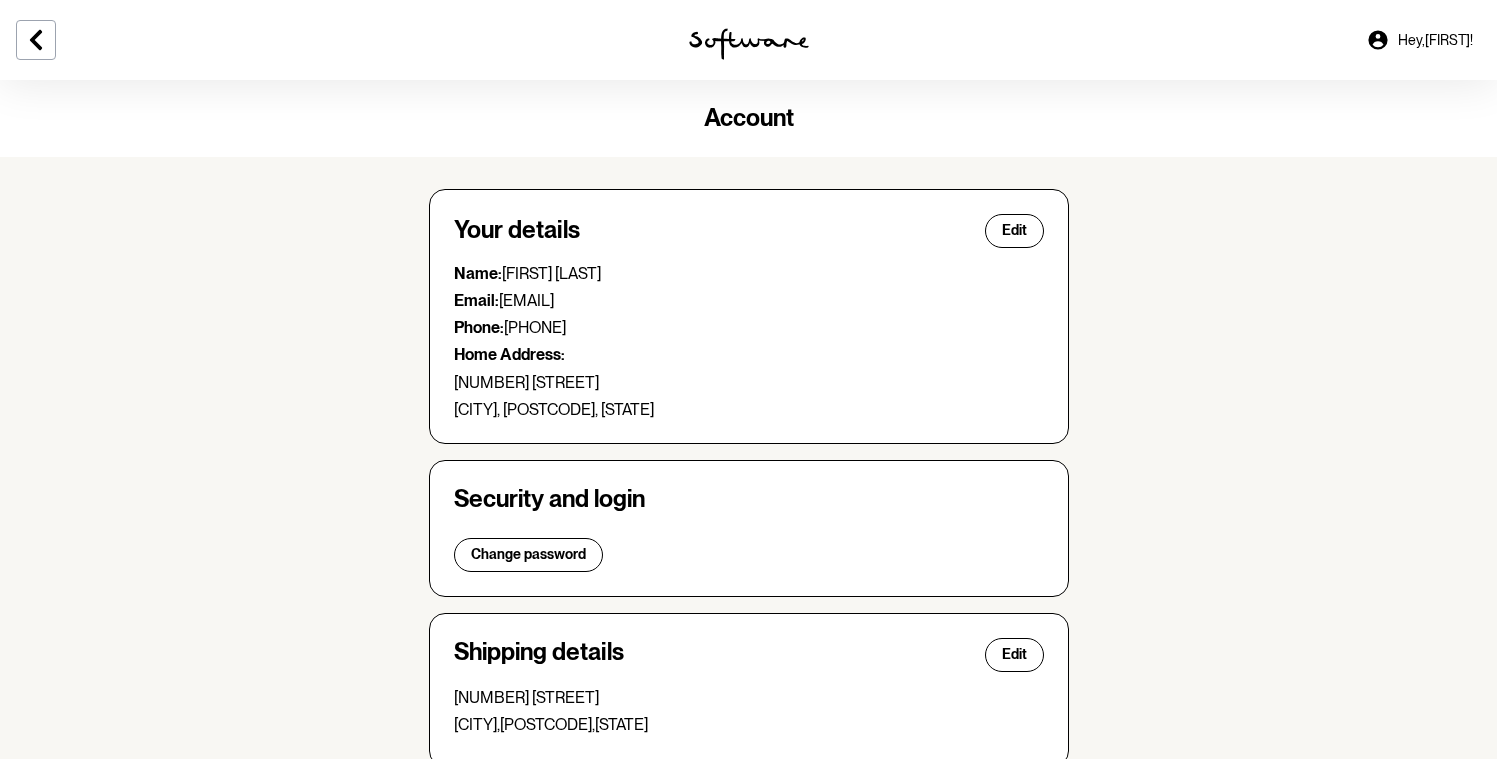select on "[STATE]" 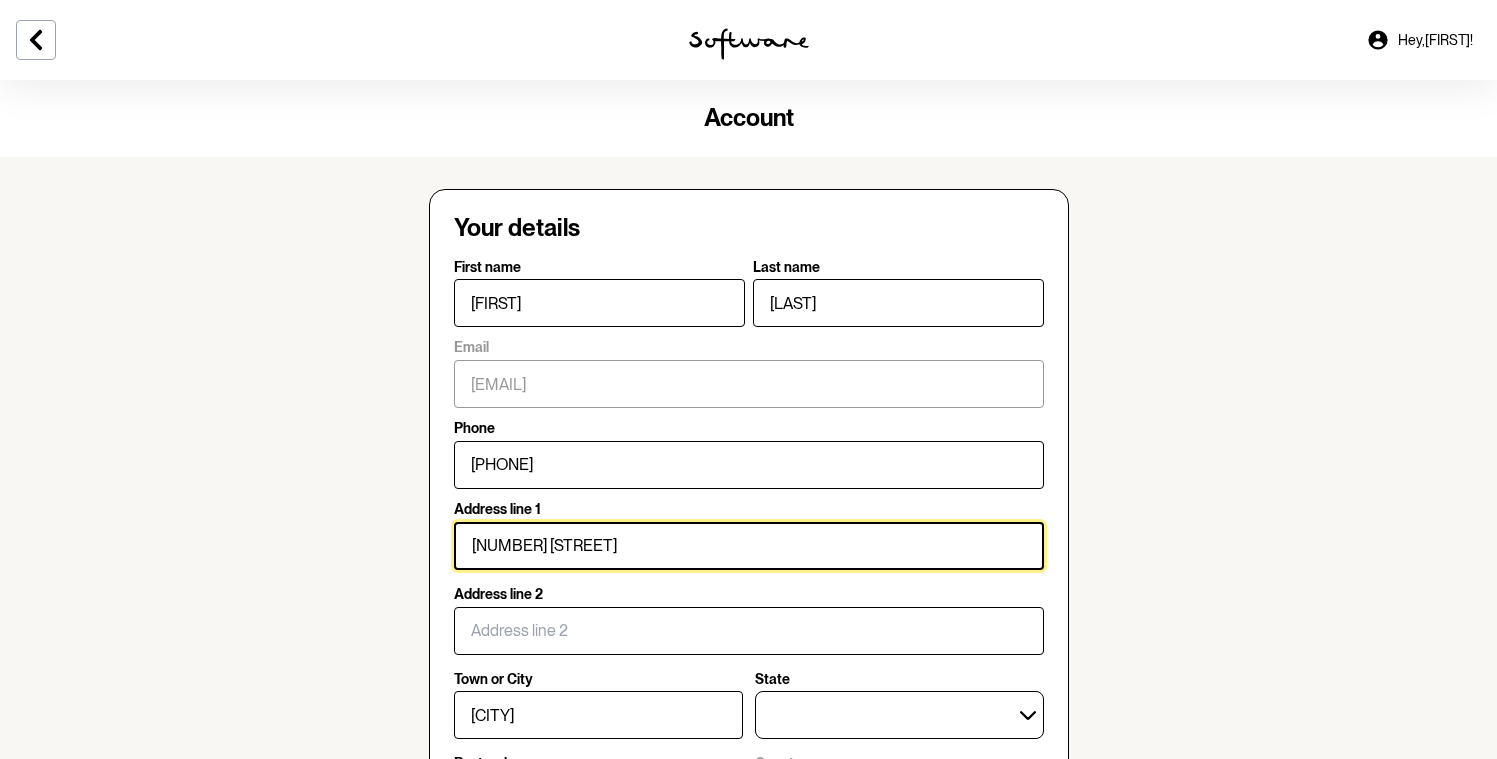 drag, startPoint x: 622, startPoint y: 533, endPoint x: 374, endPoint y: 523, distance: 248.20154 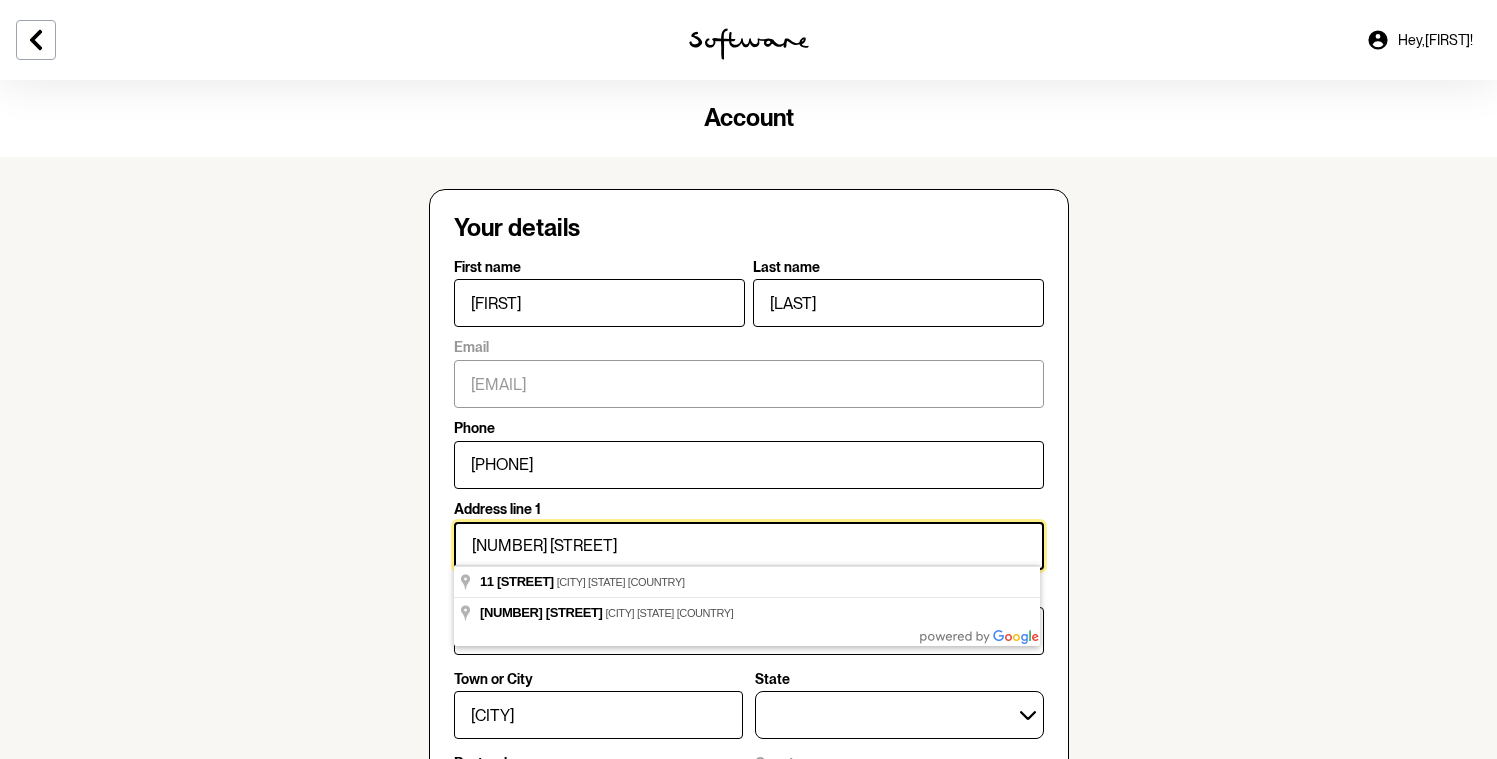 drag, startPoint x: 683, startPoint y: 541, endPoint x: 381, endPoint y: 540, distance: 302.00165 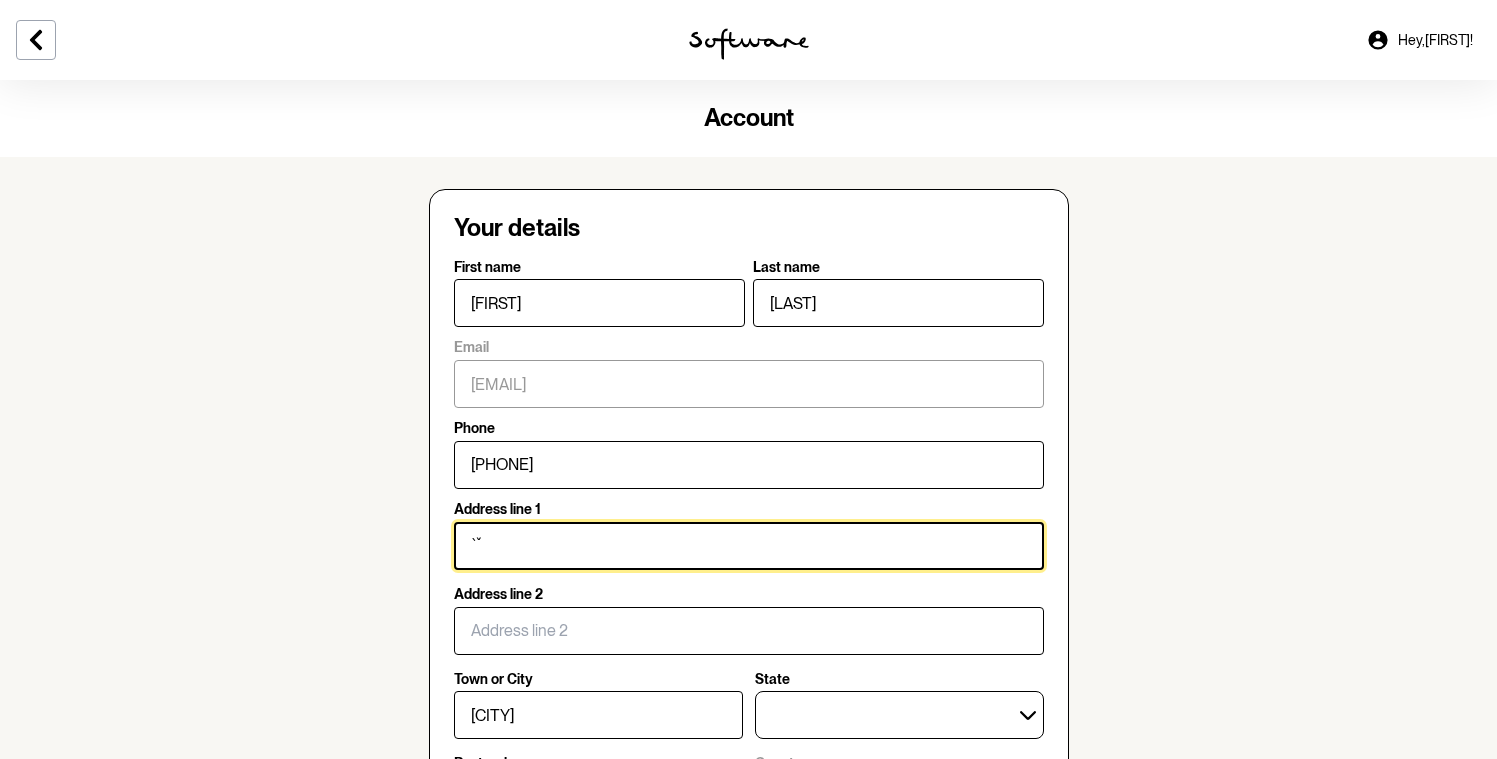 type 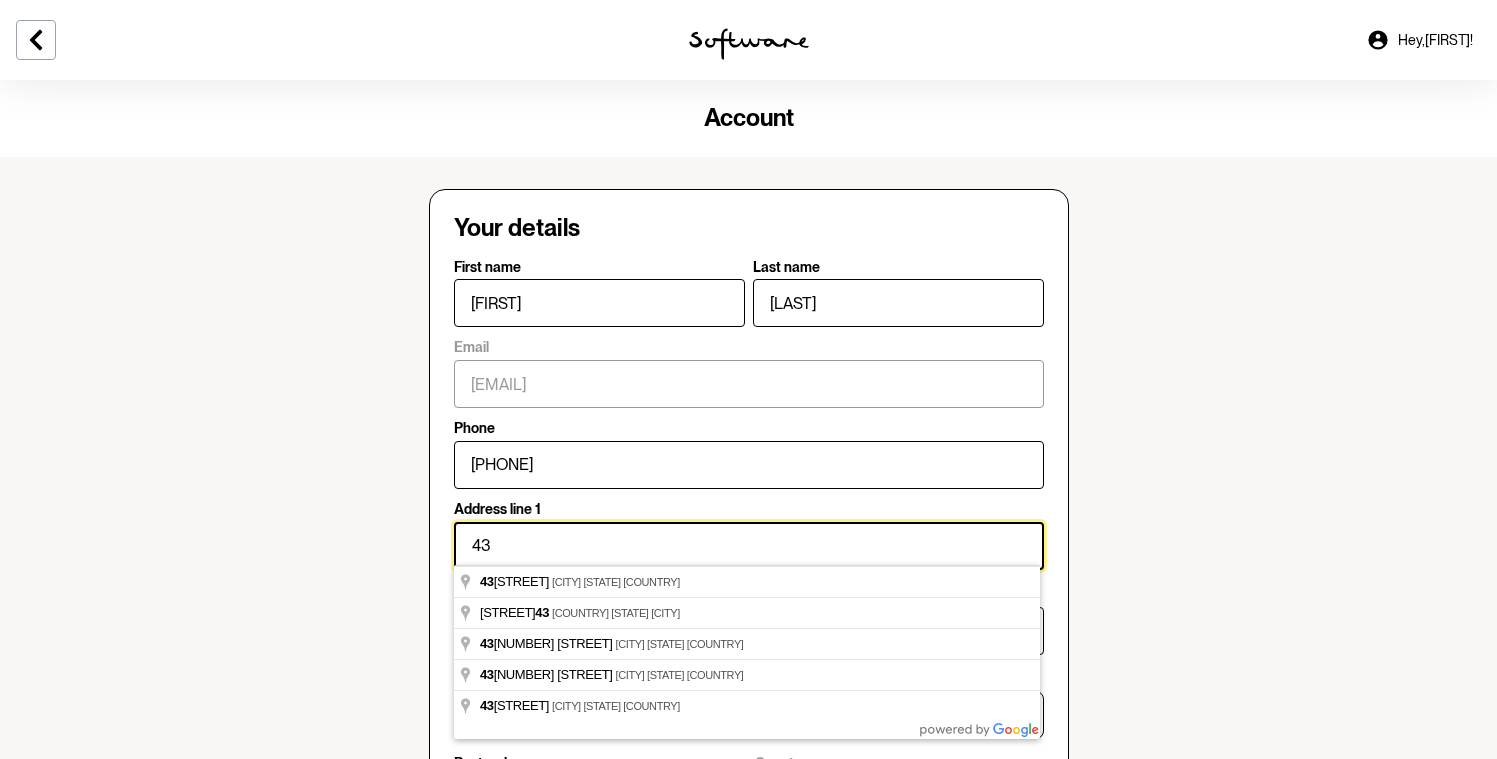 type on "43" 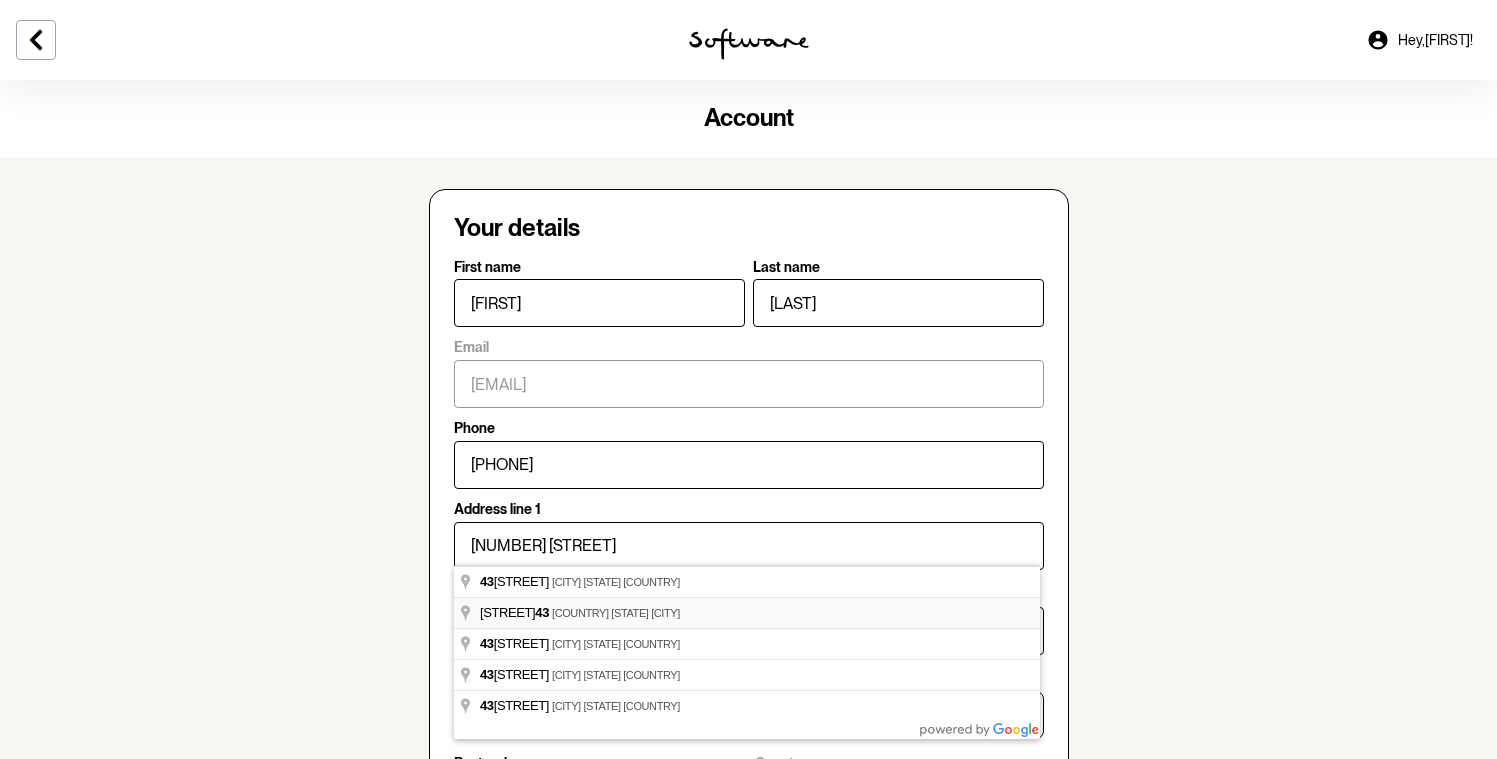 type on "[NUMBER] [STREET]" 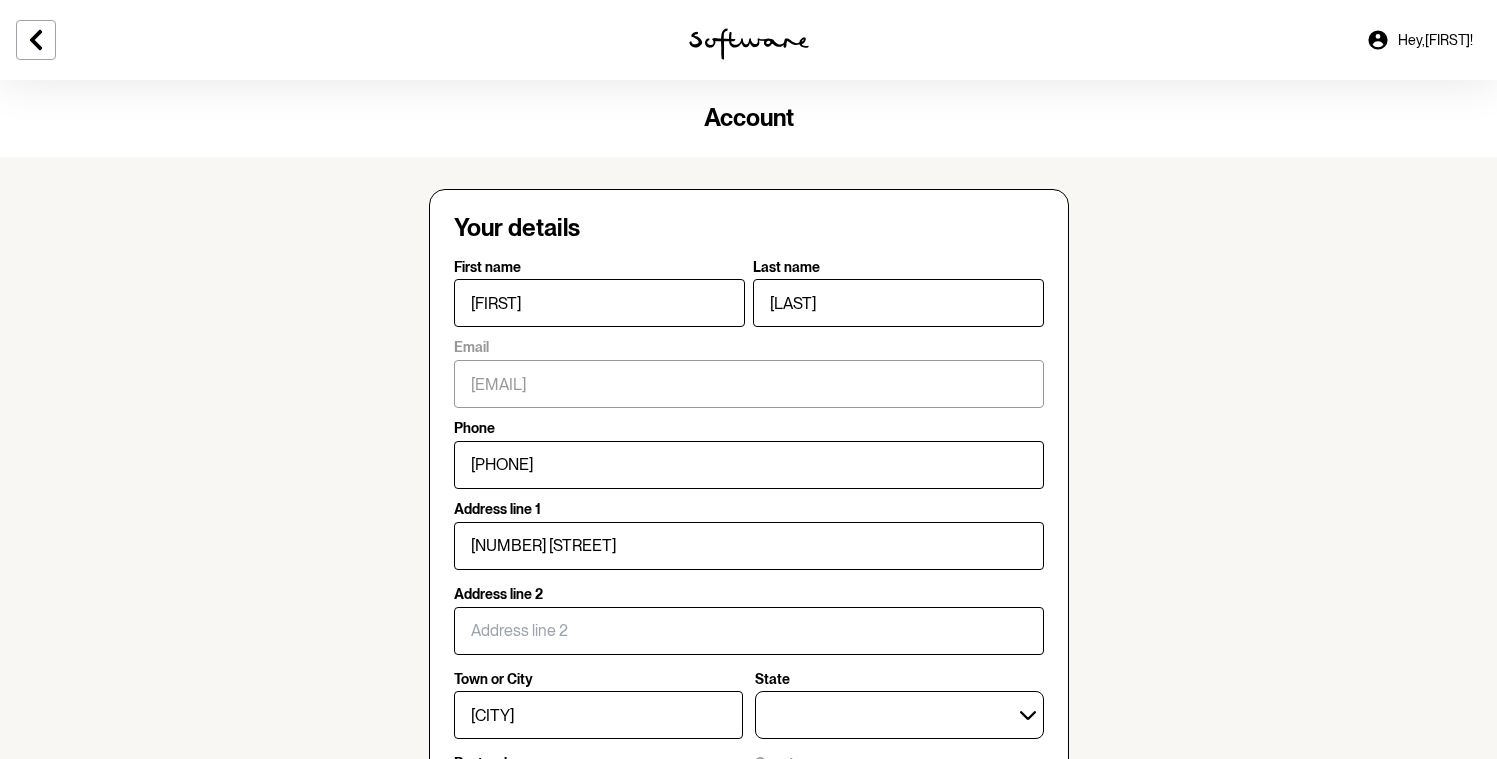 type on "[NUMBER] [STREET]" 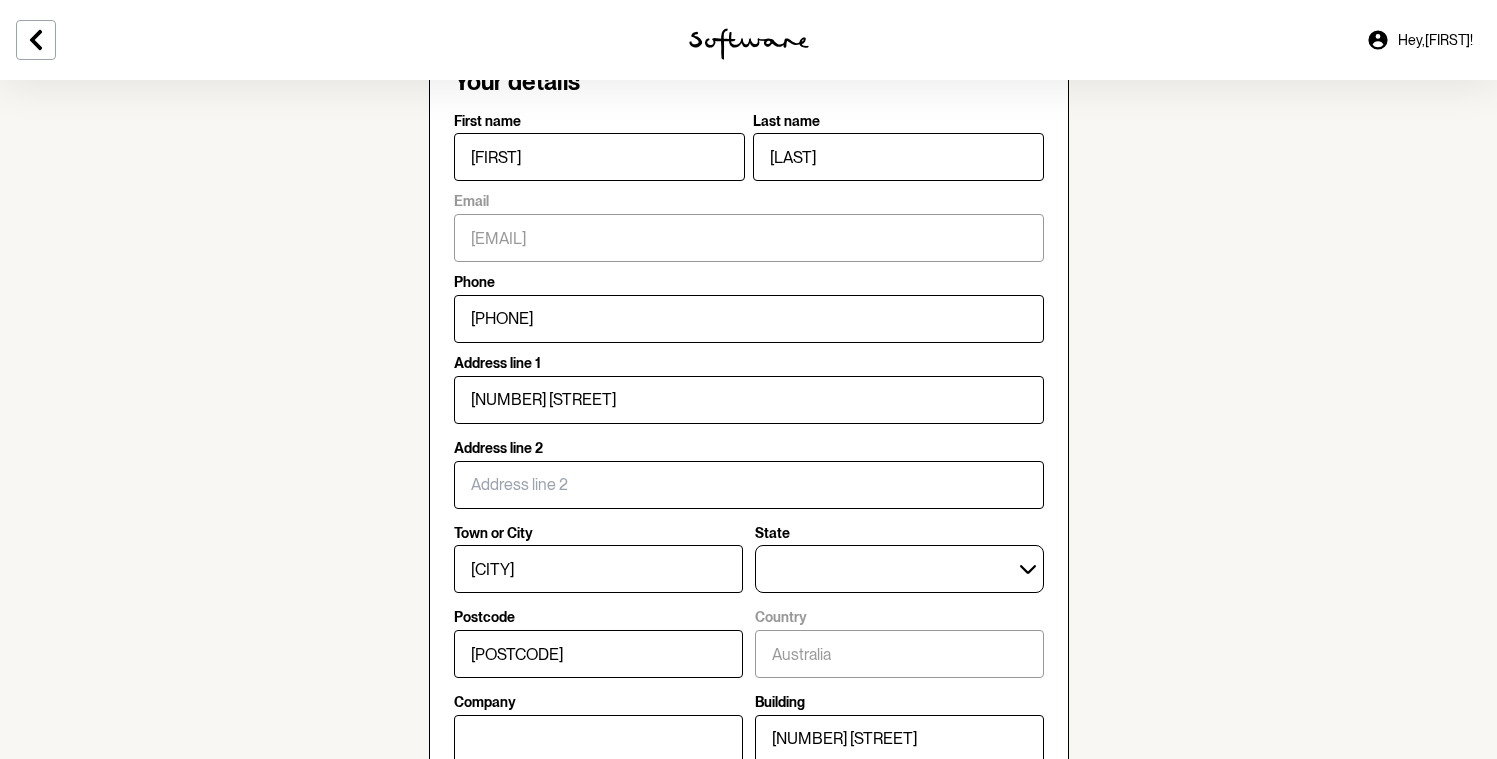 scroll, scrollTop: 260, scrollLeft: 0, axis: vertical 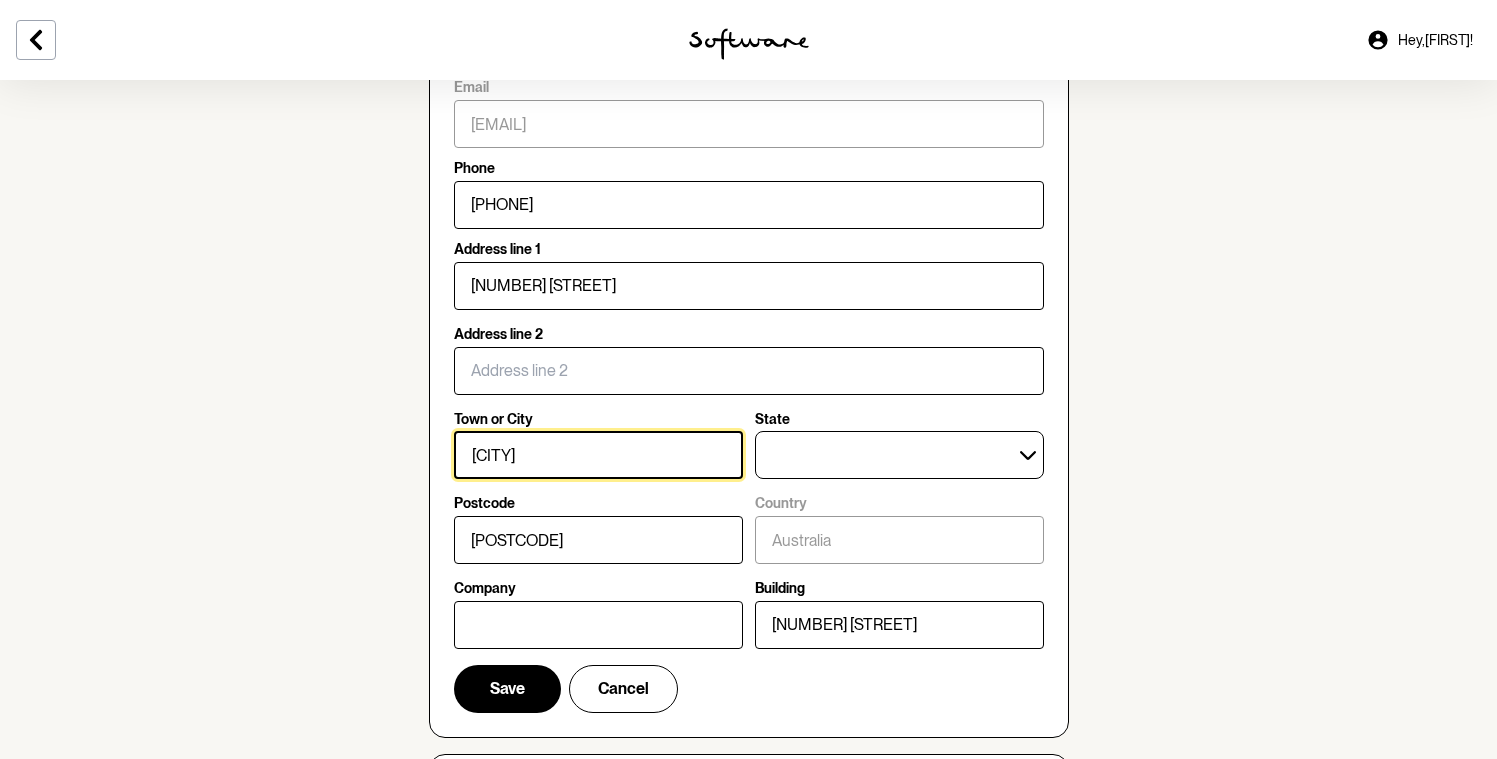 drag, startPoint x: 602, startPoint y: 445, endPoint x: 385, endPoint y: 439, distance: 217.08293 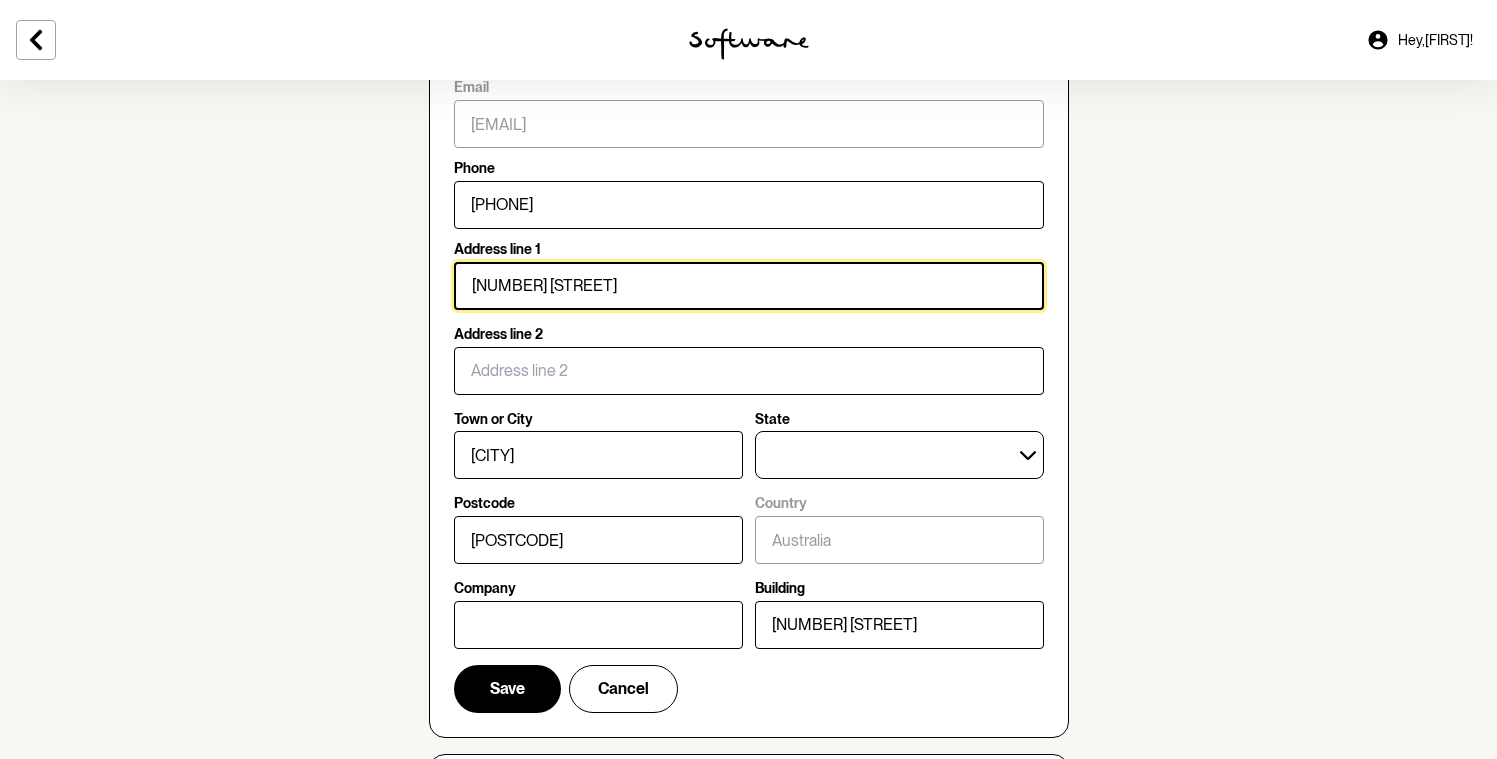click on "[NUMBER] [STREET]" at bounding box center (749, 286) 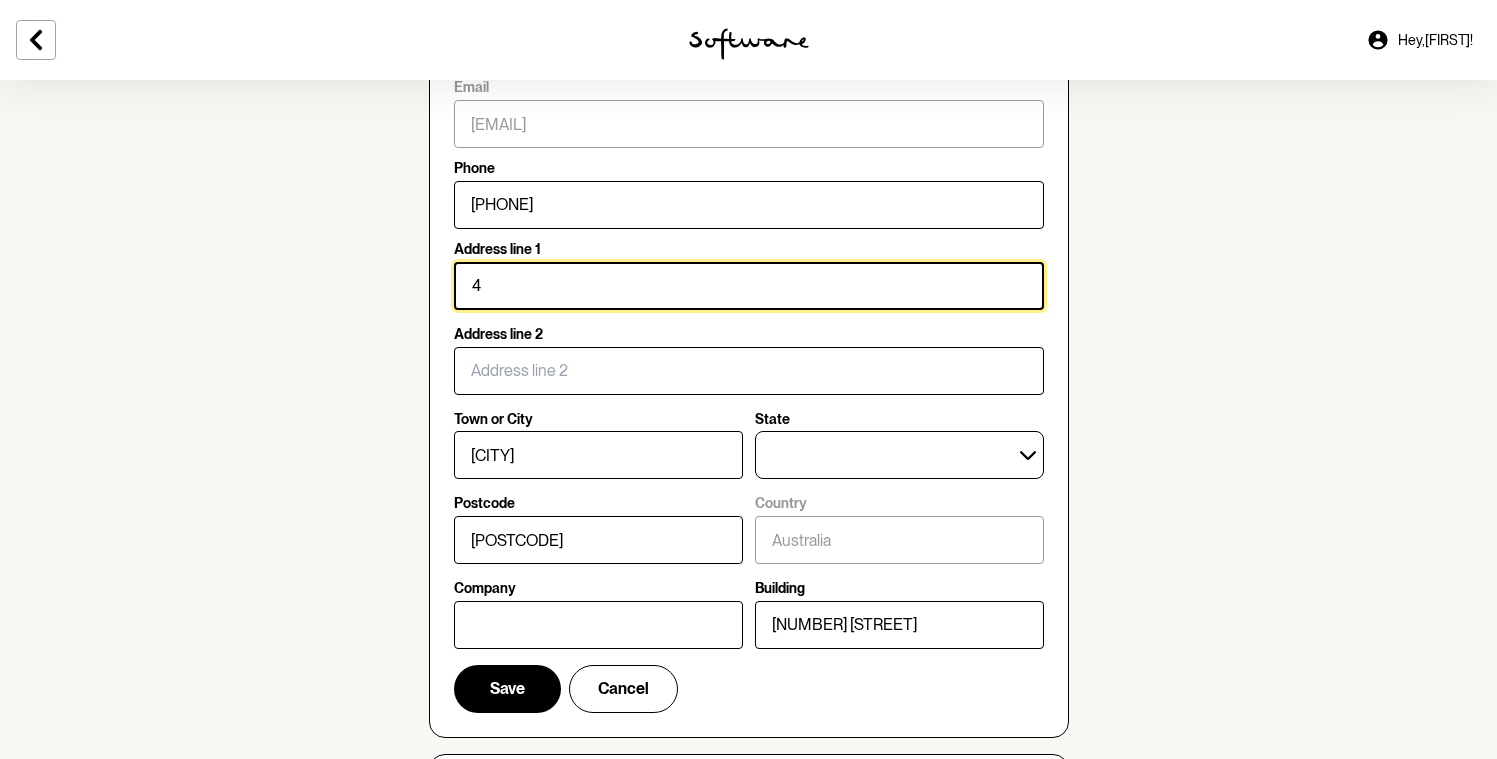 type on "43" 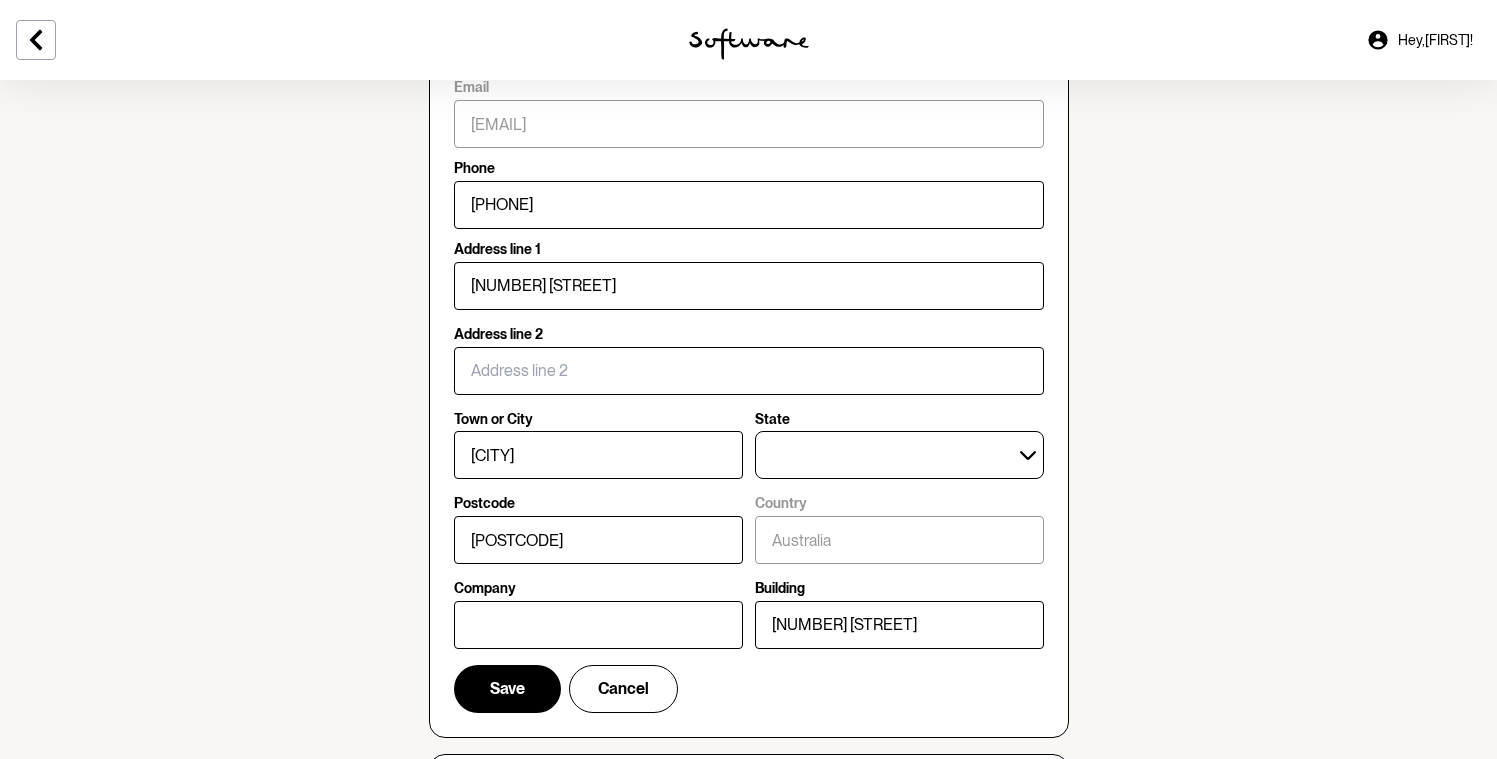 drag, startPoint x: 595, startPoint y: 268, endPoint x: 461, endPoint y: 269, distance: 134.00374 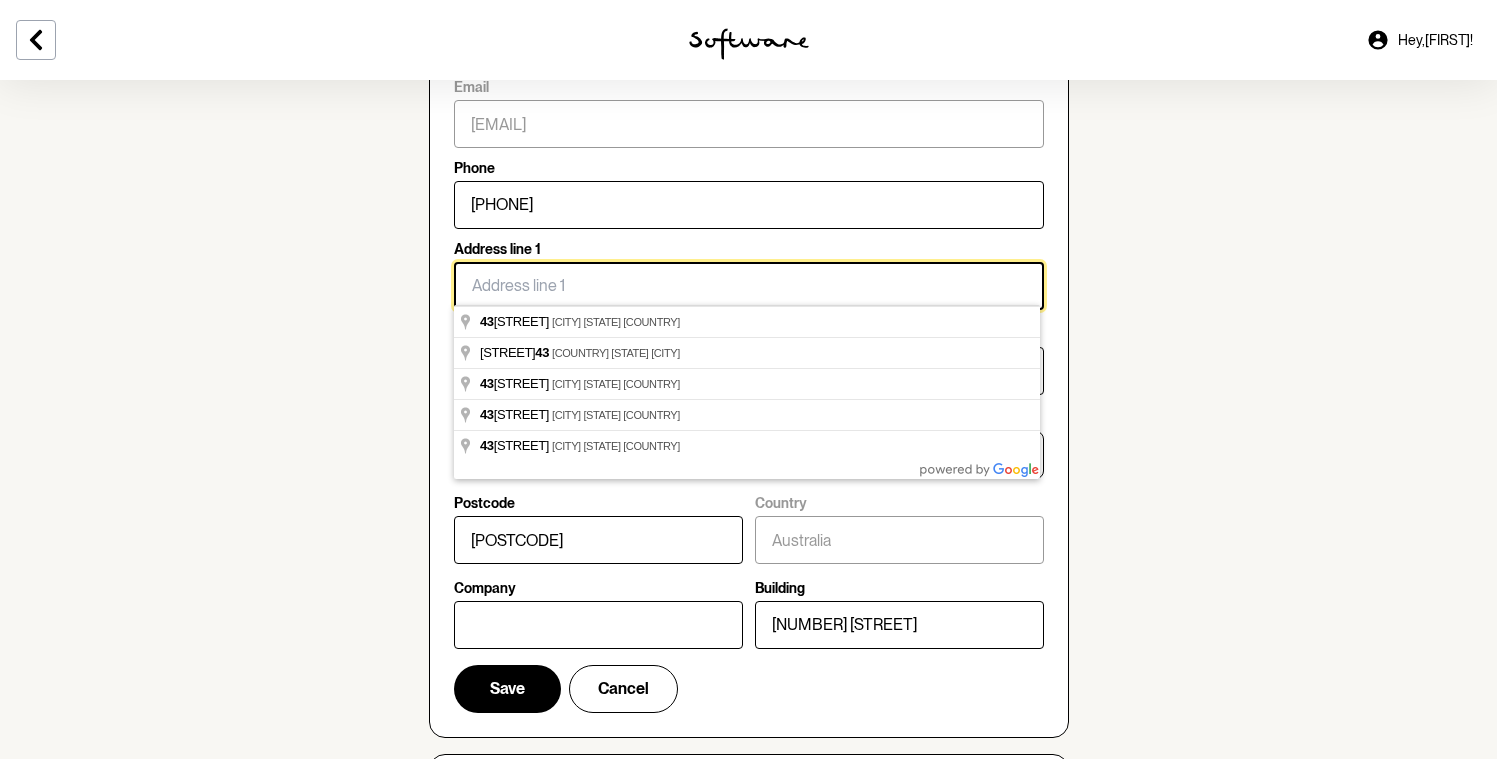 type on "[NUMBER] [STREET]" 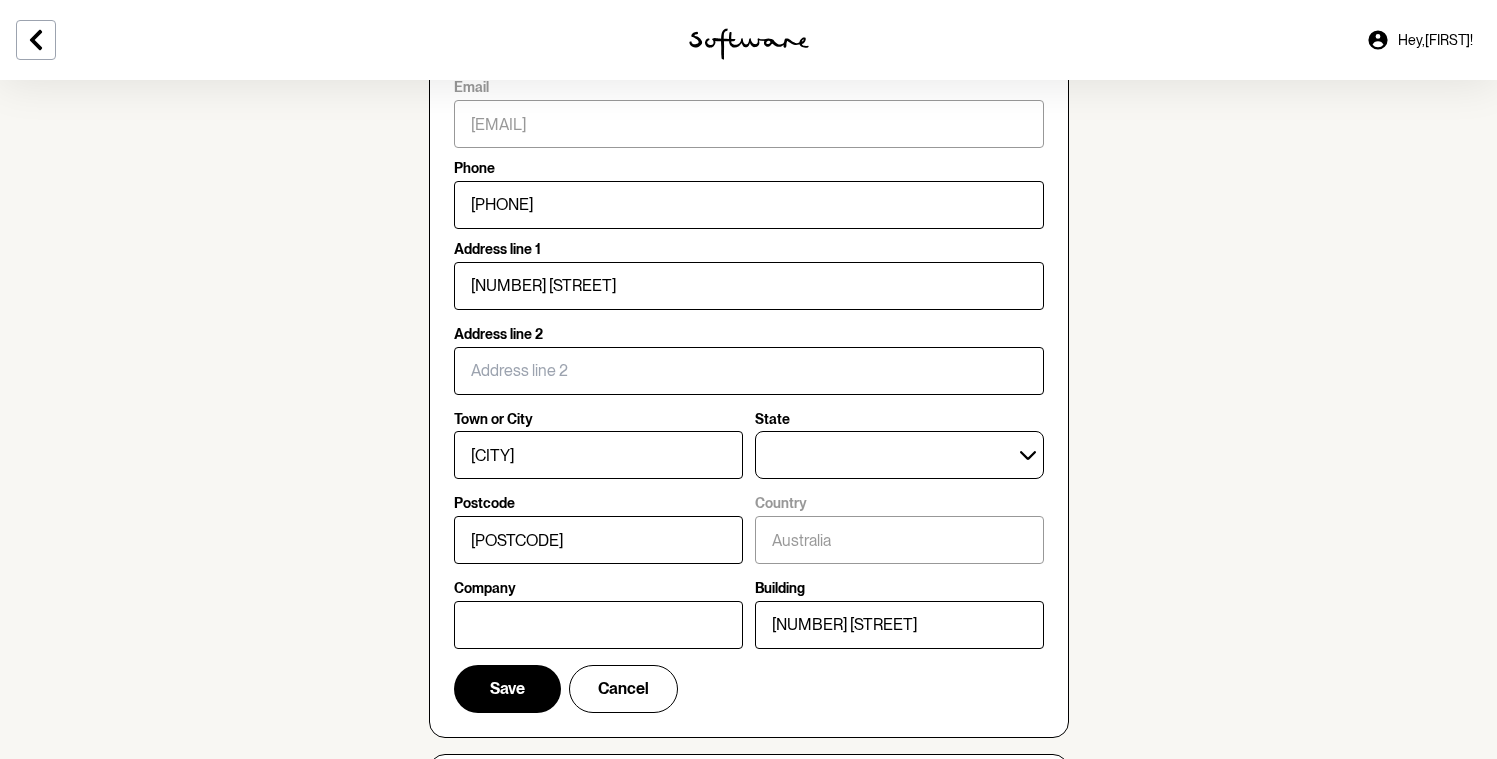 click on "Account Your details First name [FIRST] Last name [LAST] Email [EMAIL] Phone [PHONE] Address line 1 [NUMBER] [STREET] Address line 2 Town or City [CITY] State [STATE] Postcode [POSTCODE] Country Australia Company Building [NUMBER] [STREET] Save Cancel Security and login Change password Shipping details Edit [NUMBER] [STREET] [CITY] ,  [POSTCODE] ,  [STATE]   Billing details Default payment method mastercard •••• •••• •••• 9670 Expiry [DATE] Medicare Details Add Add your medicare details for your patient profile. Log out" at bounding box center [748, 665] 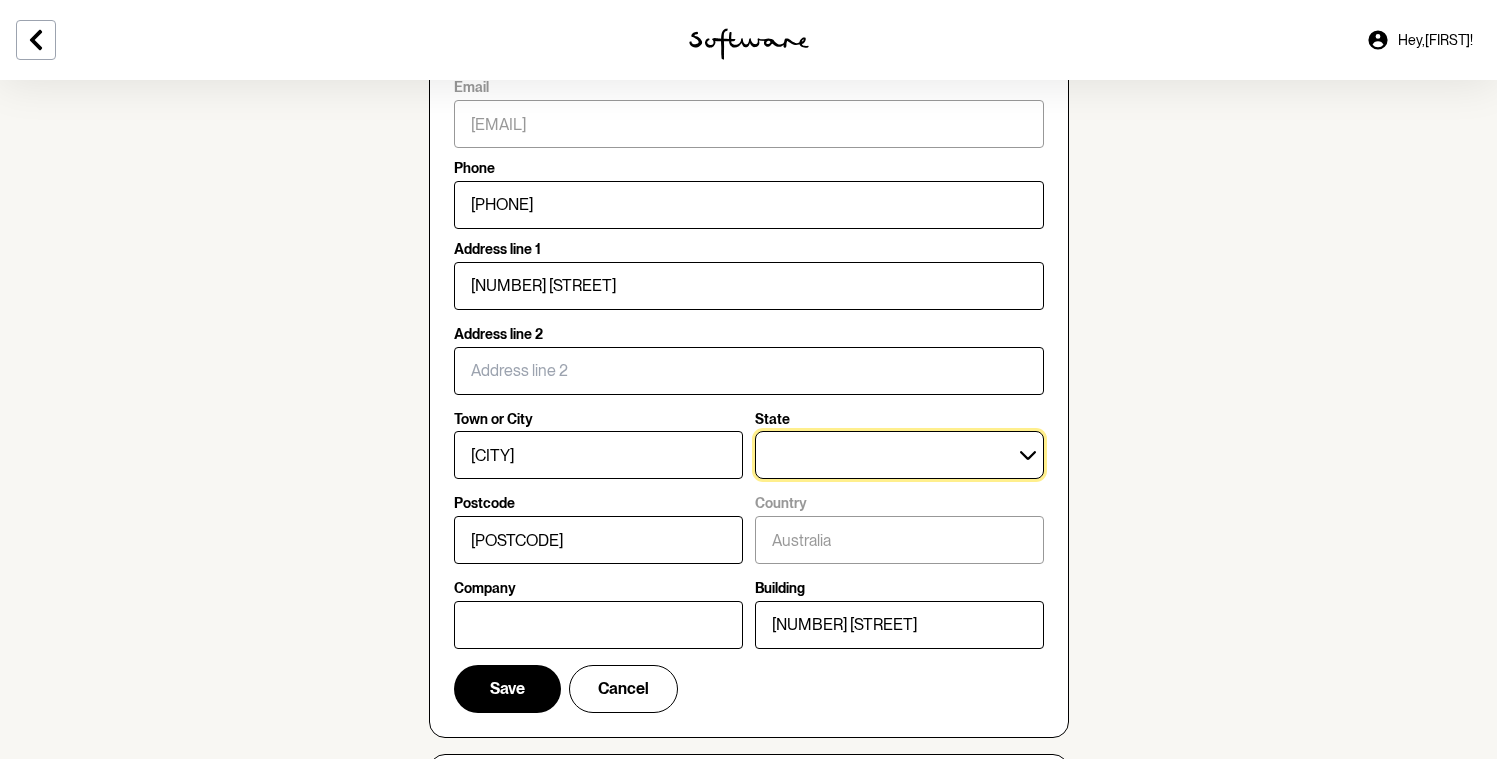 select on "[STATE]" 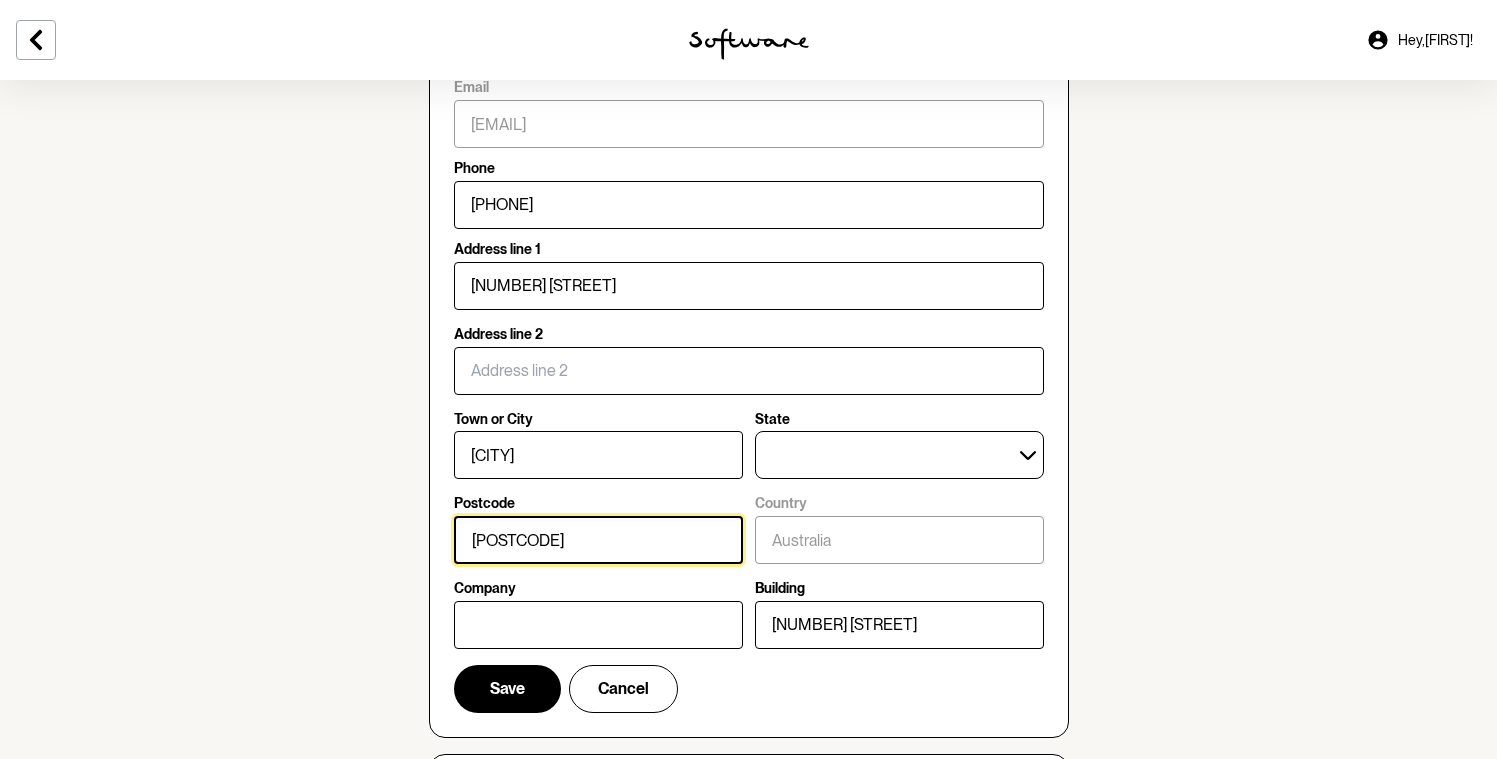 drag, startPoint x: 554, startPoint y: 537, endPoint x: 382, endPoint y: 518, distance: 173.04623 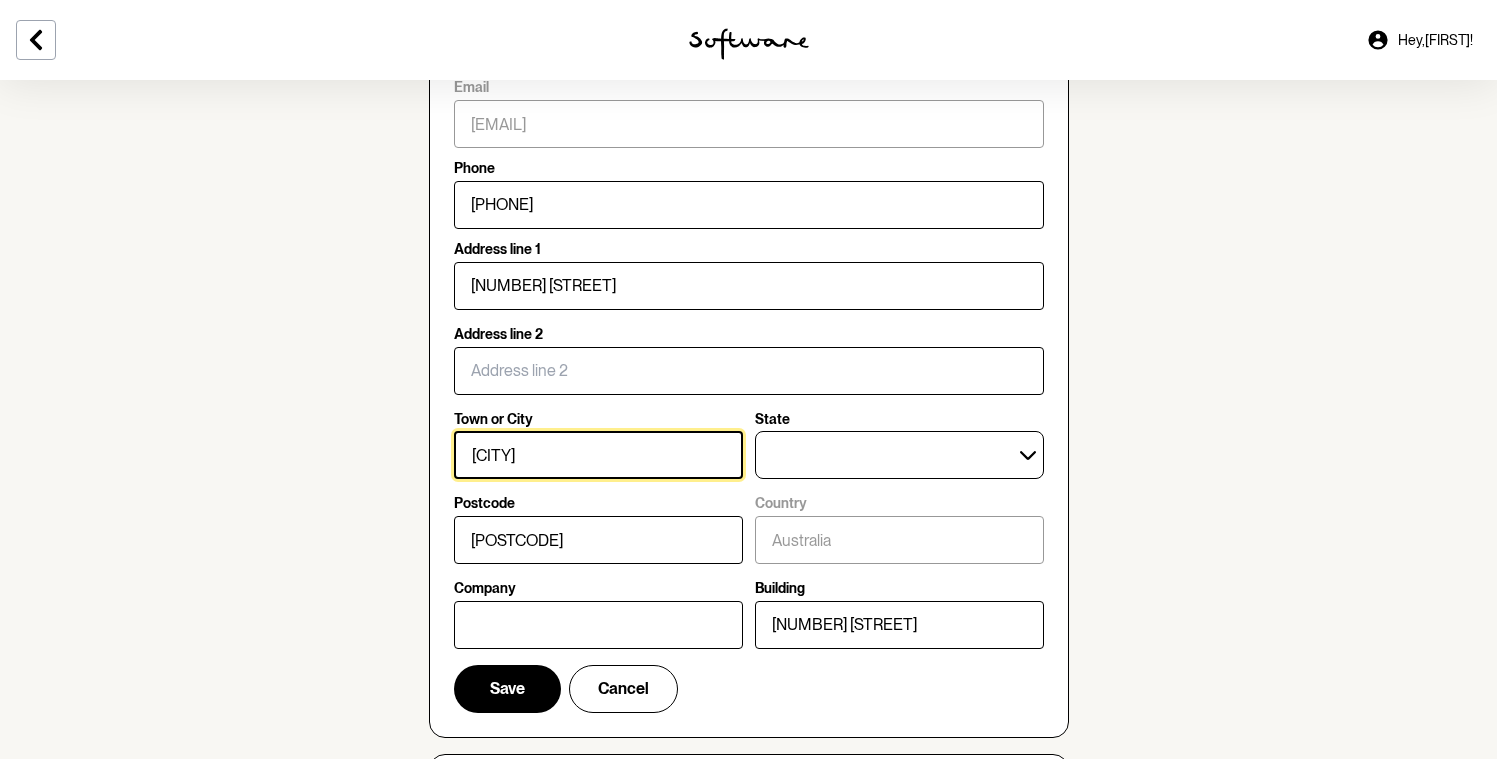 drag, startPoint x: 580, startPoint y: 453, endPoint x: 281, endPoint y: 432, distance: 299.73654 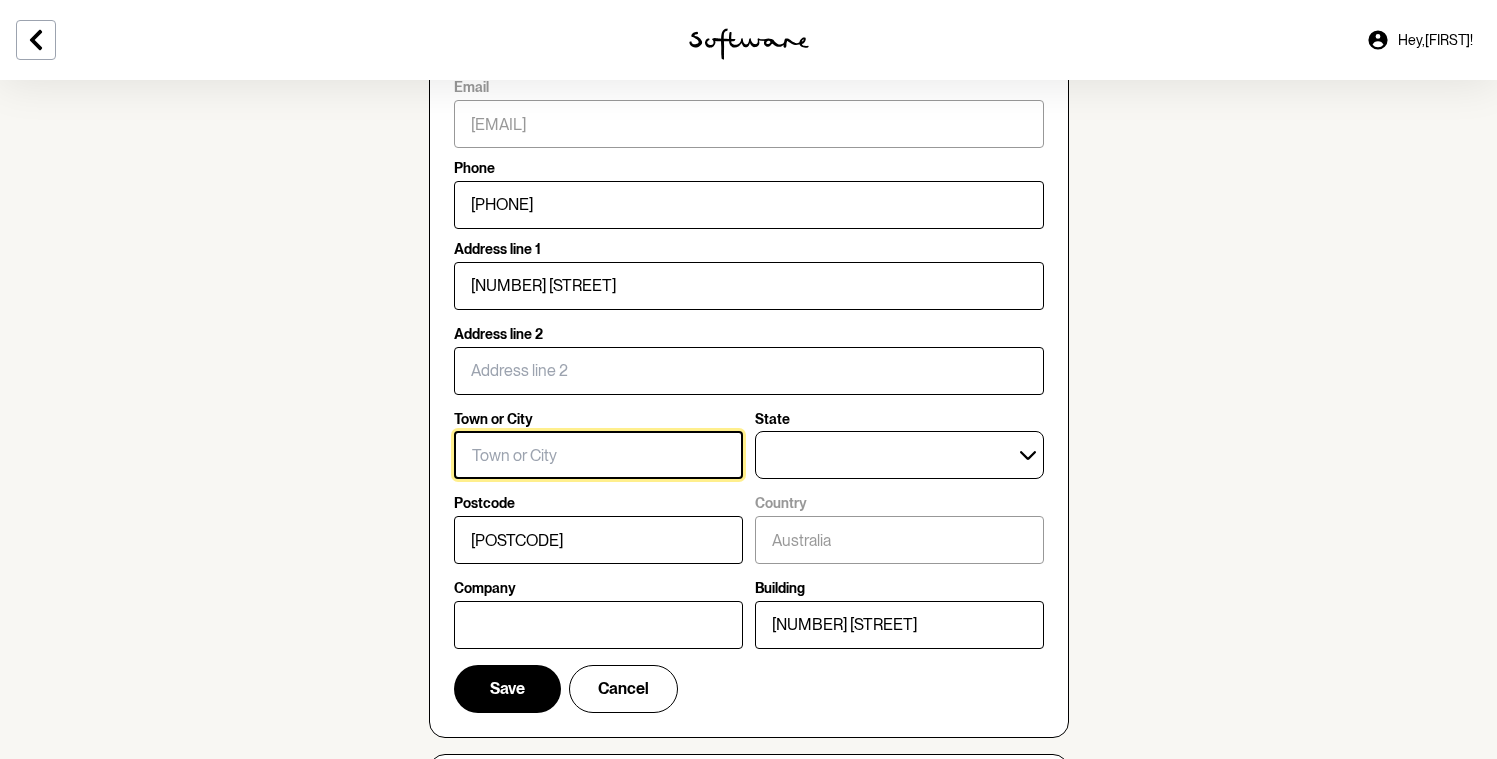 type 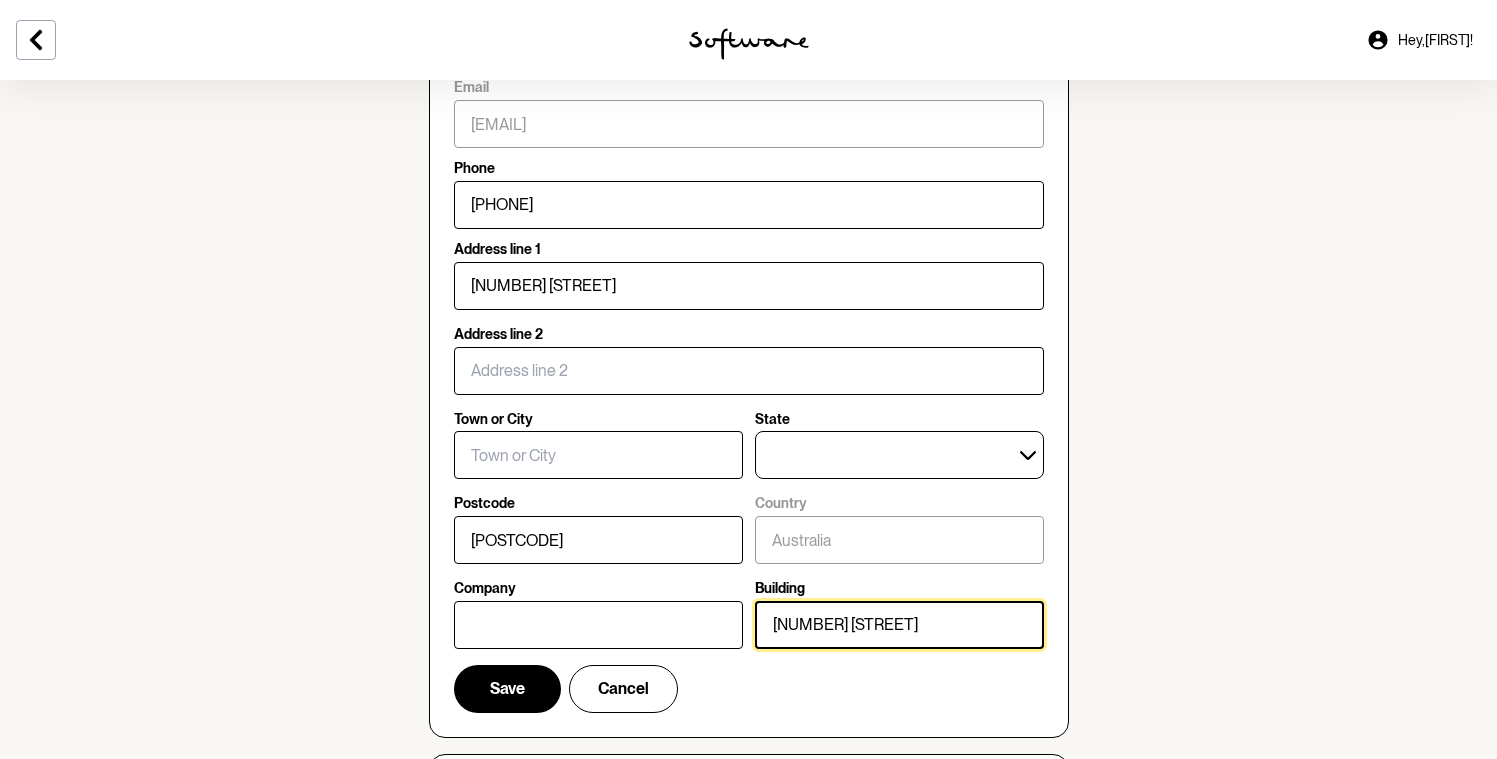 drag, startPoint x: 946, startPoint y: 617, endPoint x: 641, endPoint y: 611, distance: 305.05902 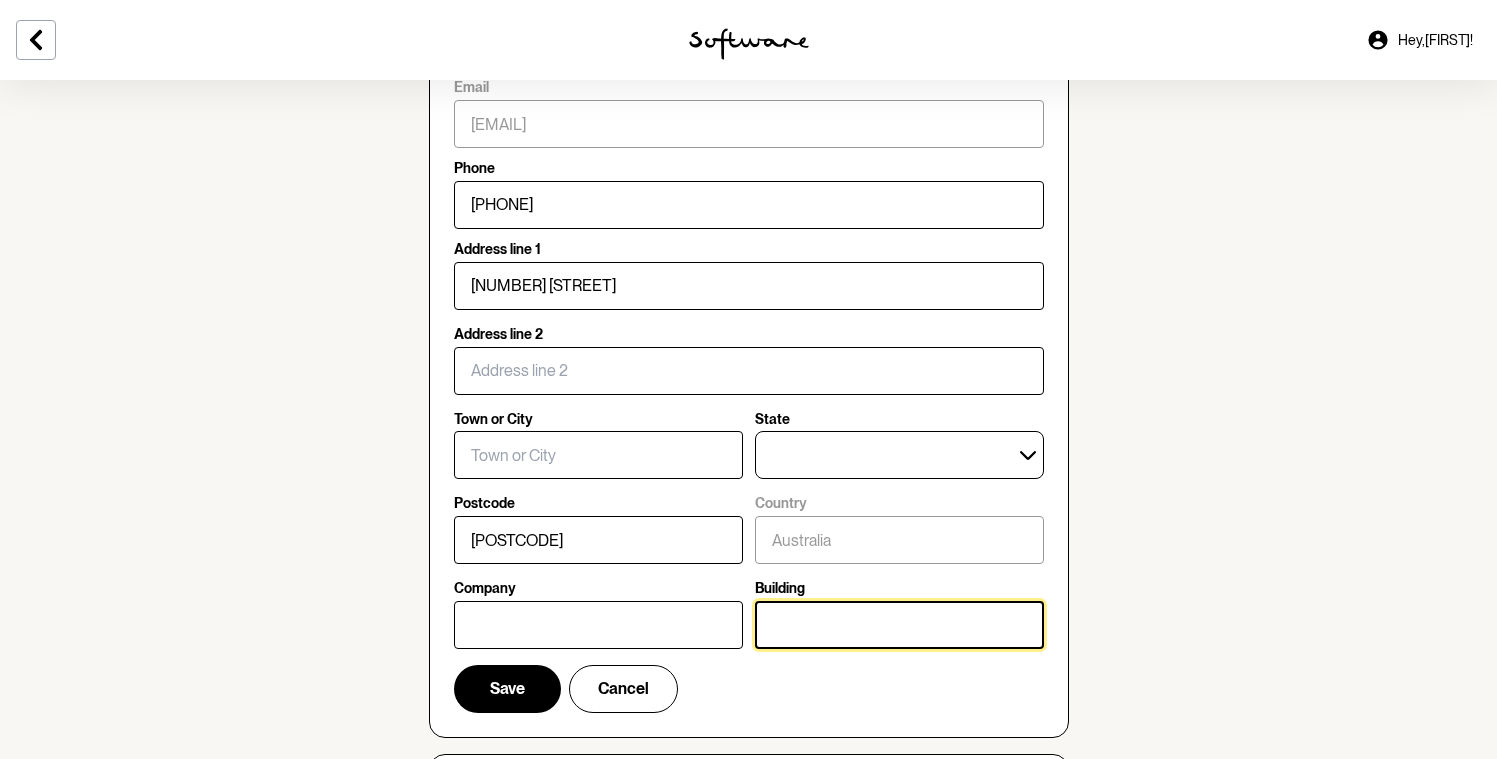 type 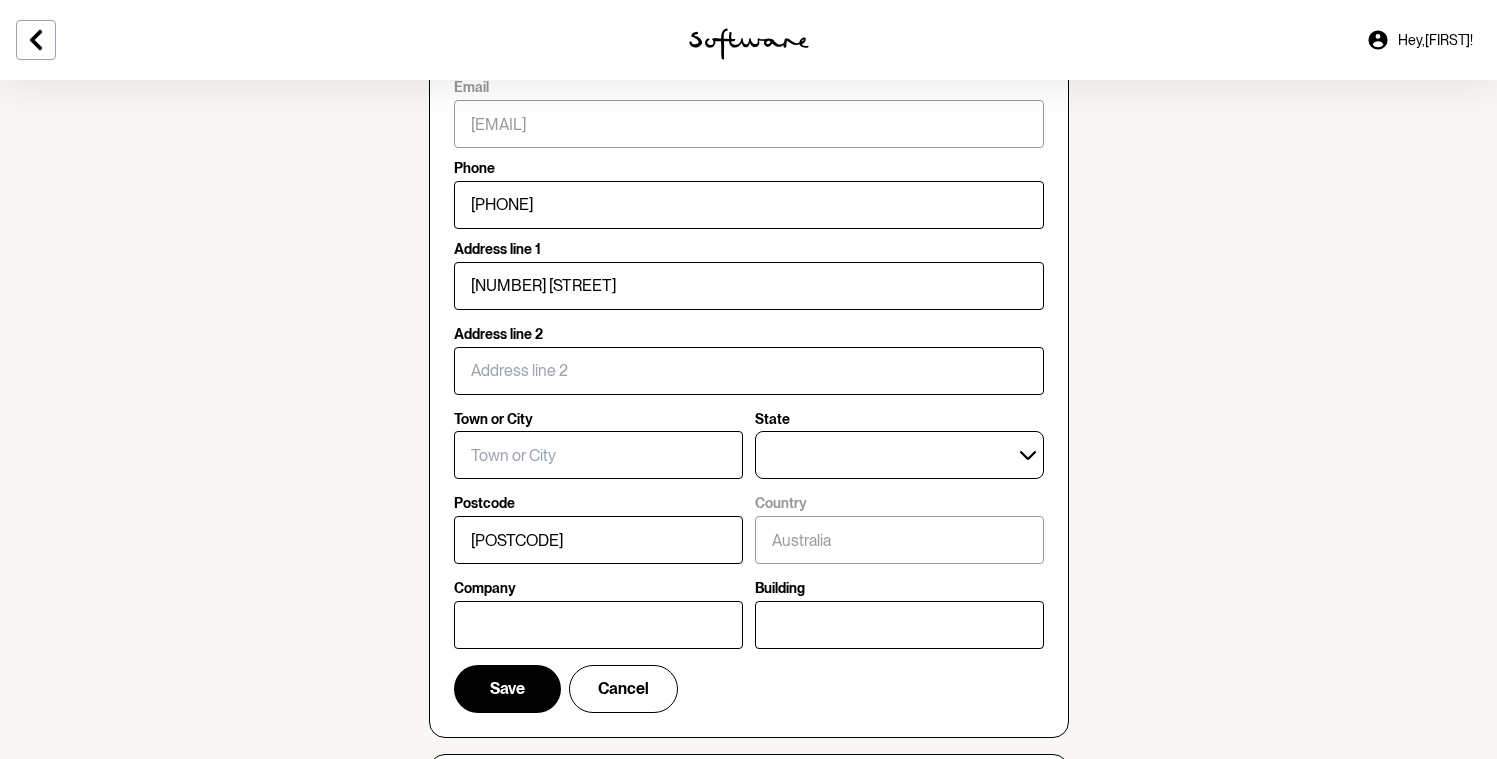 click on "Account Your details First name [FIRST] Last name [LAST] Email [EMAIL] Phone [PHONE] Address line 1 [NUMBER] [STREET] Address line 2 Town or City State [STATE] Postcode [POSTCODE] Country Australia Company Building [NUMBER] [STREET] Save Cancel Security and login Change password Shipping details Edit [NUMBER] [STREET] [CITY] ,  [POSTCODE] ,  [STATE]   Billing details Default payment method mastercard •••• •••• •••• 9670 Expiry [DATE] Medicare Details Add Add your medicare details for your patient profile. Log out" at bounding box center [748, 665] 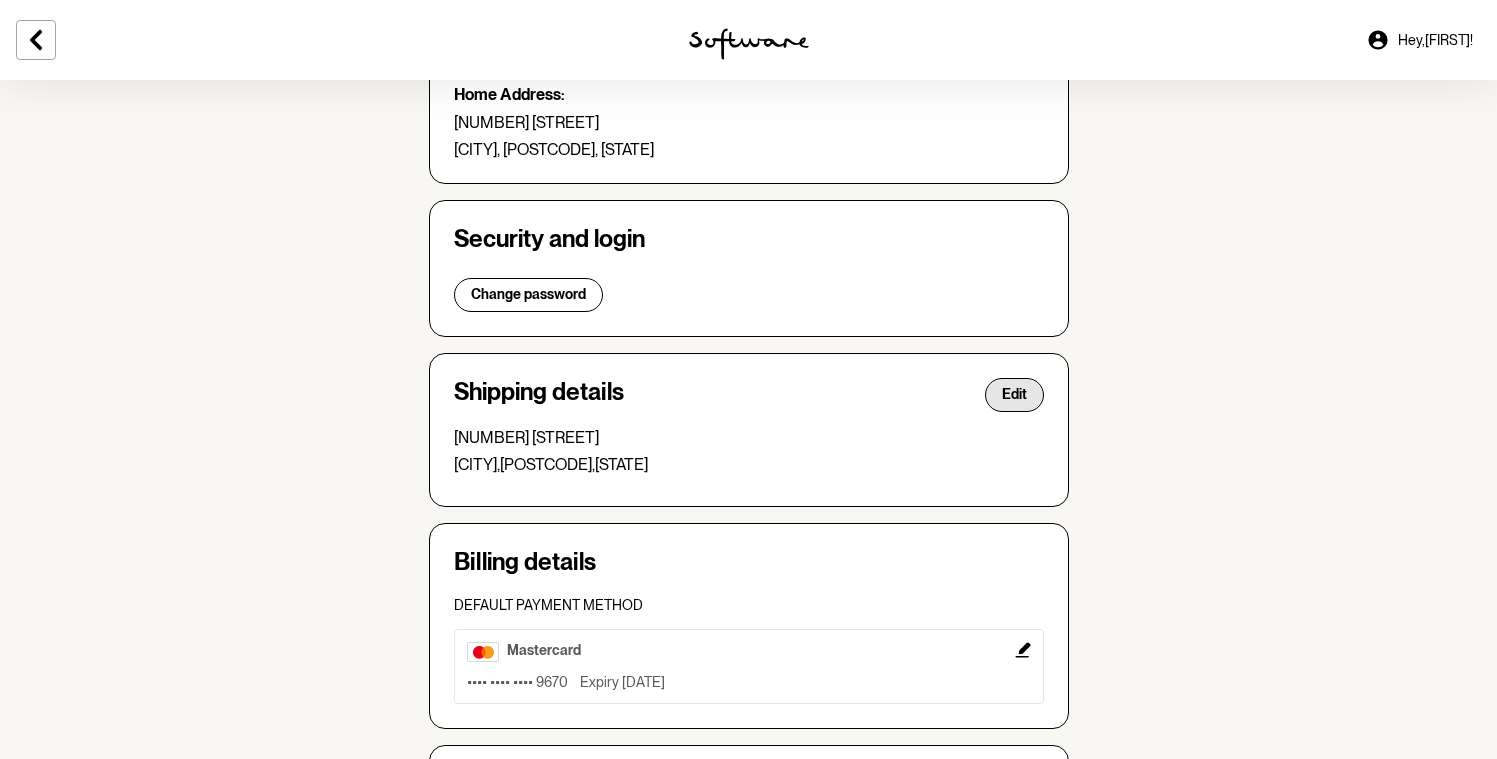 click on "Edit" at bounding box center (1014, 395) 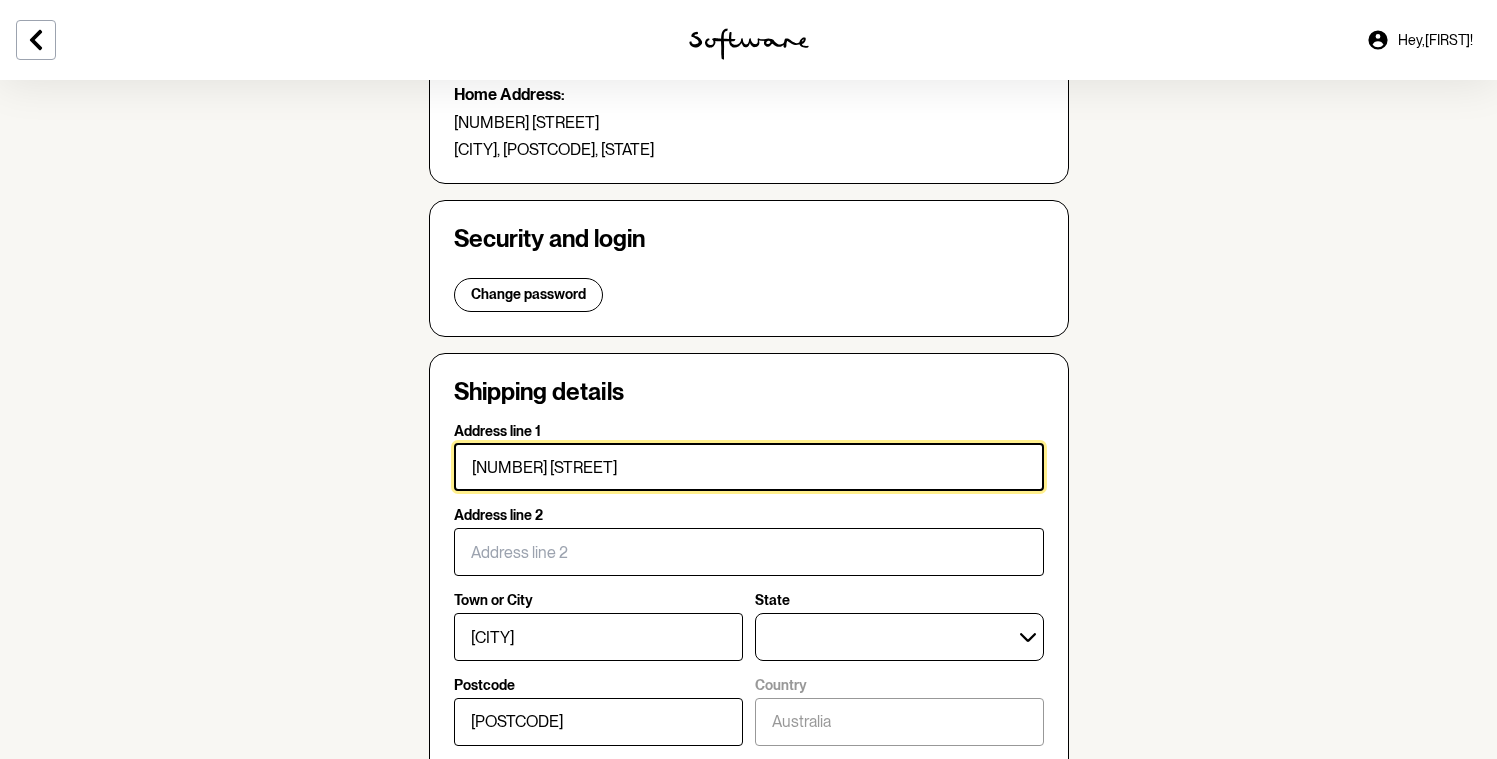 drag, startPoint x: 647, startPoint y: 467, endPoint x: 356, endPoint y: 452, distance: 291.38635 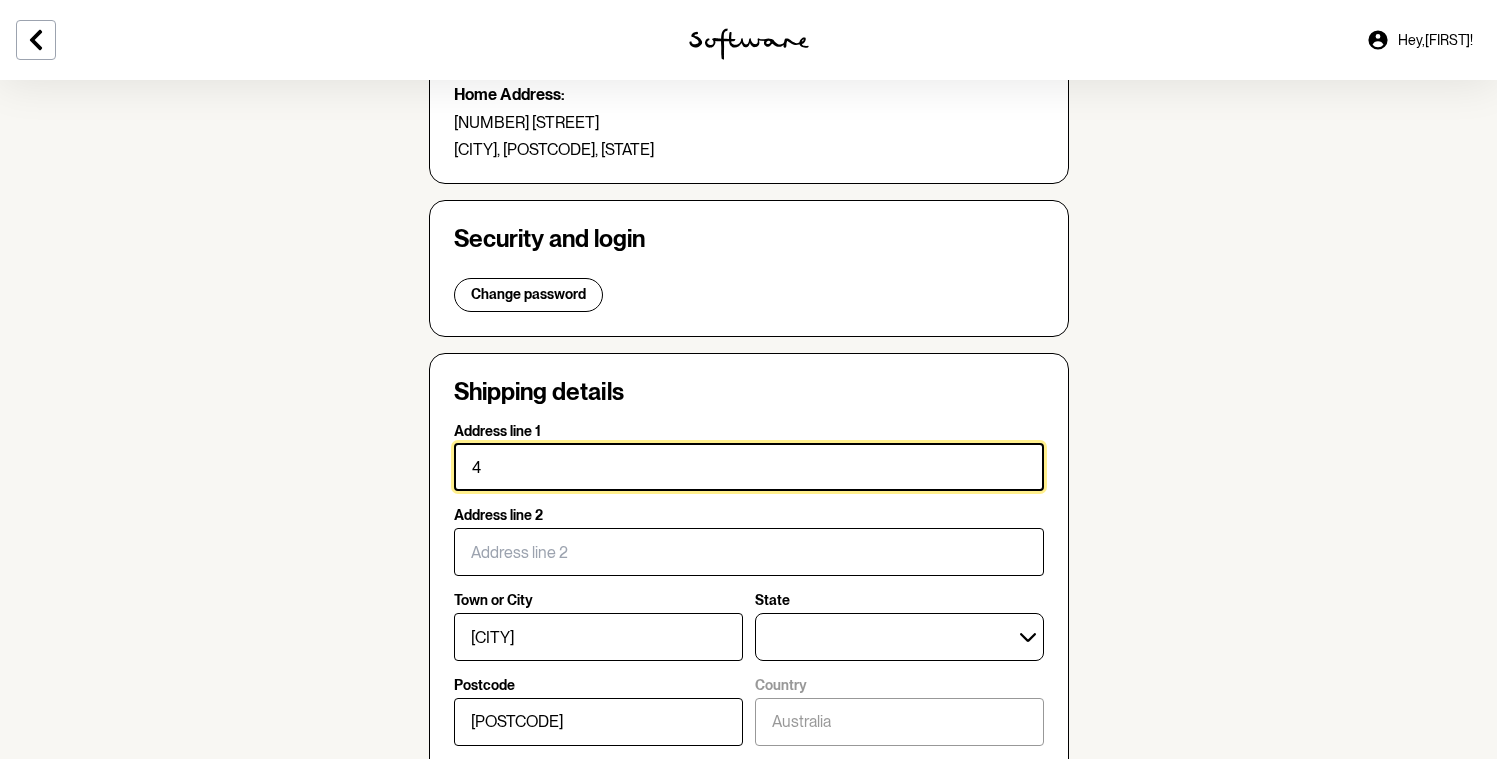type on "43" 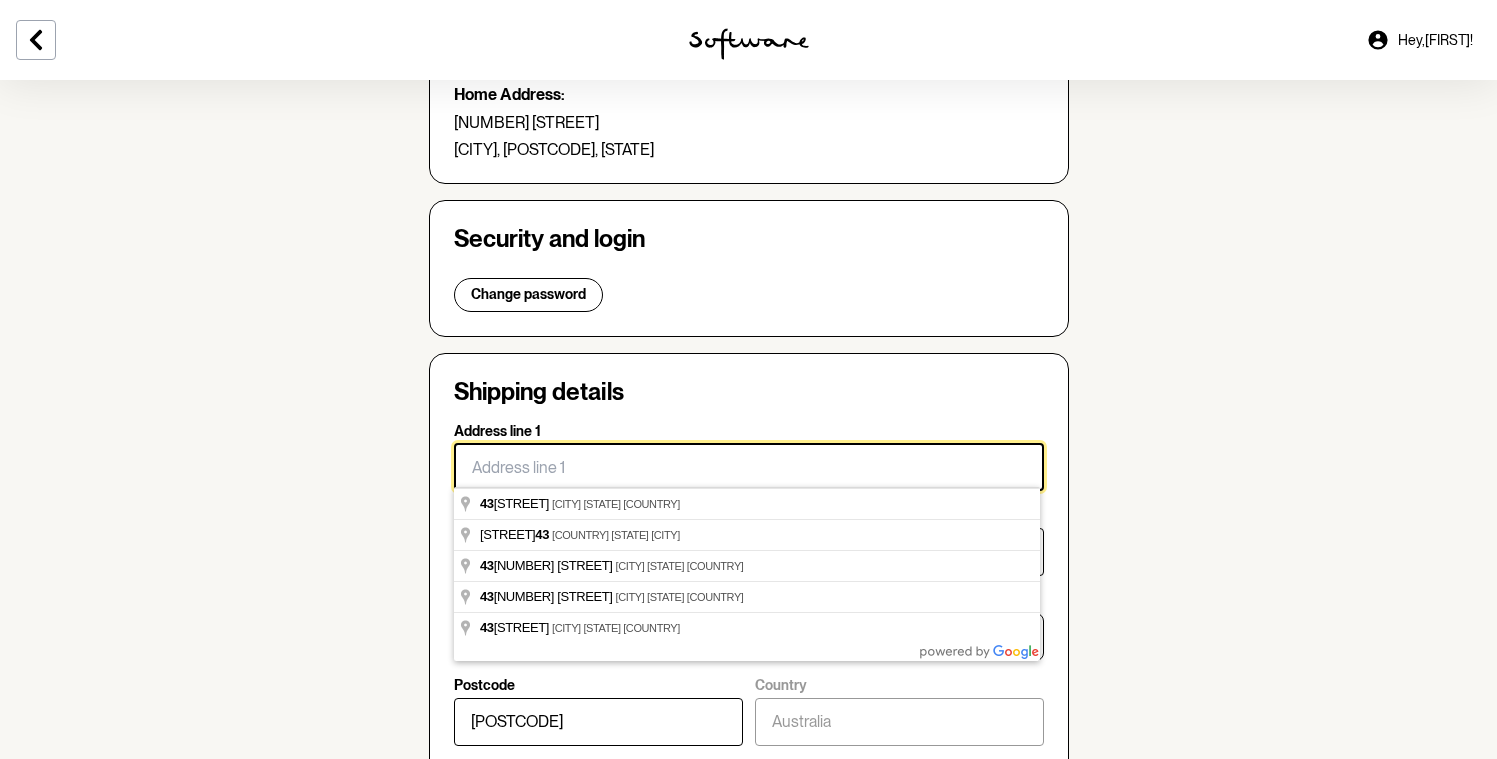 type on "[NUMBER] [STREET]" 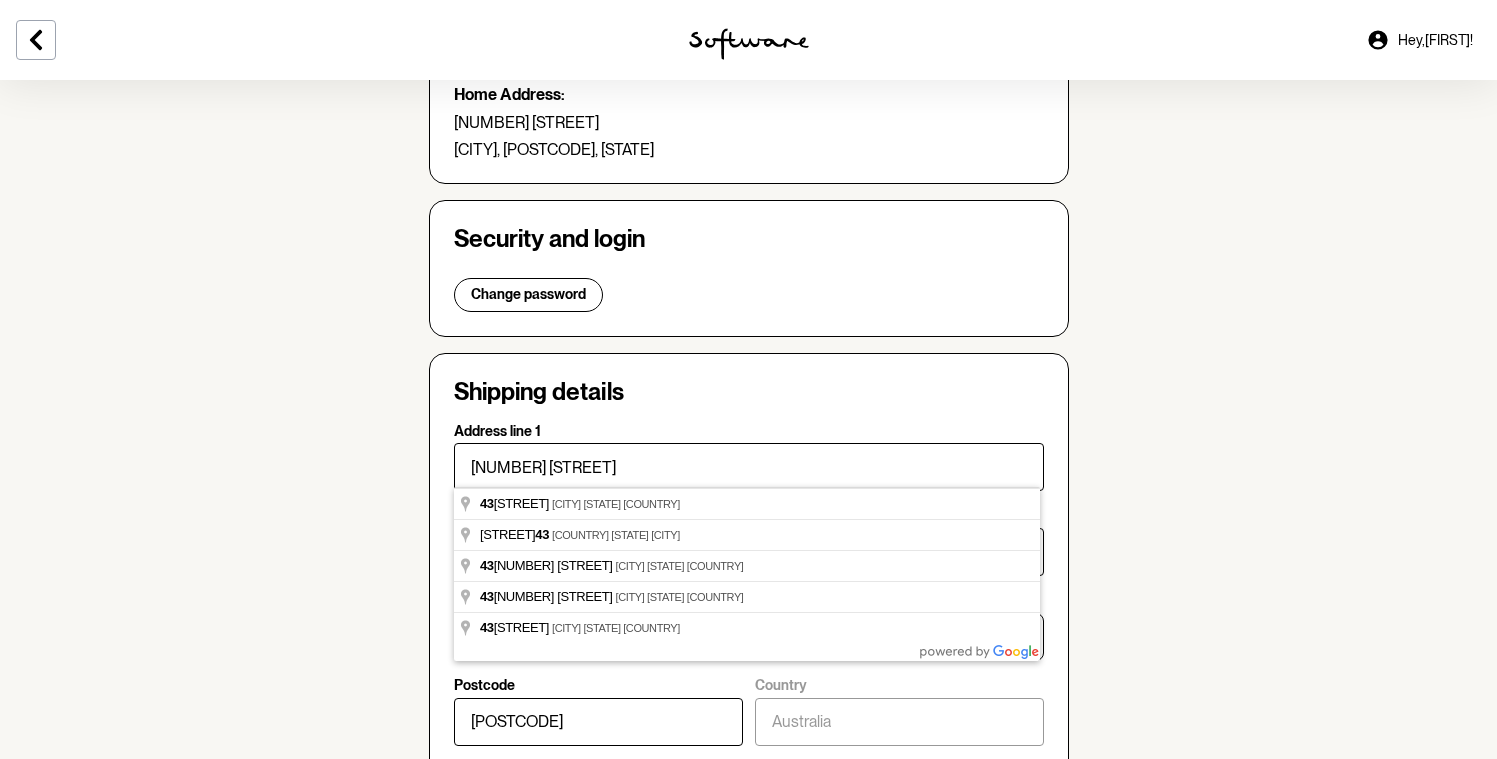 type on "[NUMBER] [STREET]" 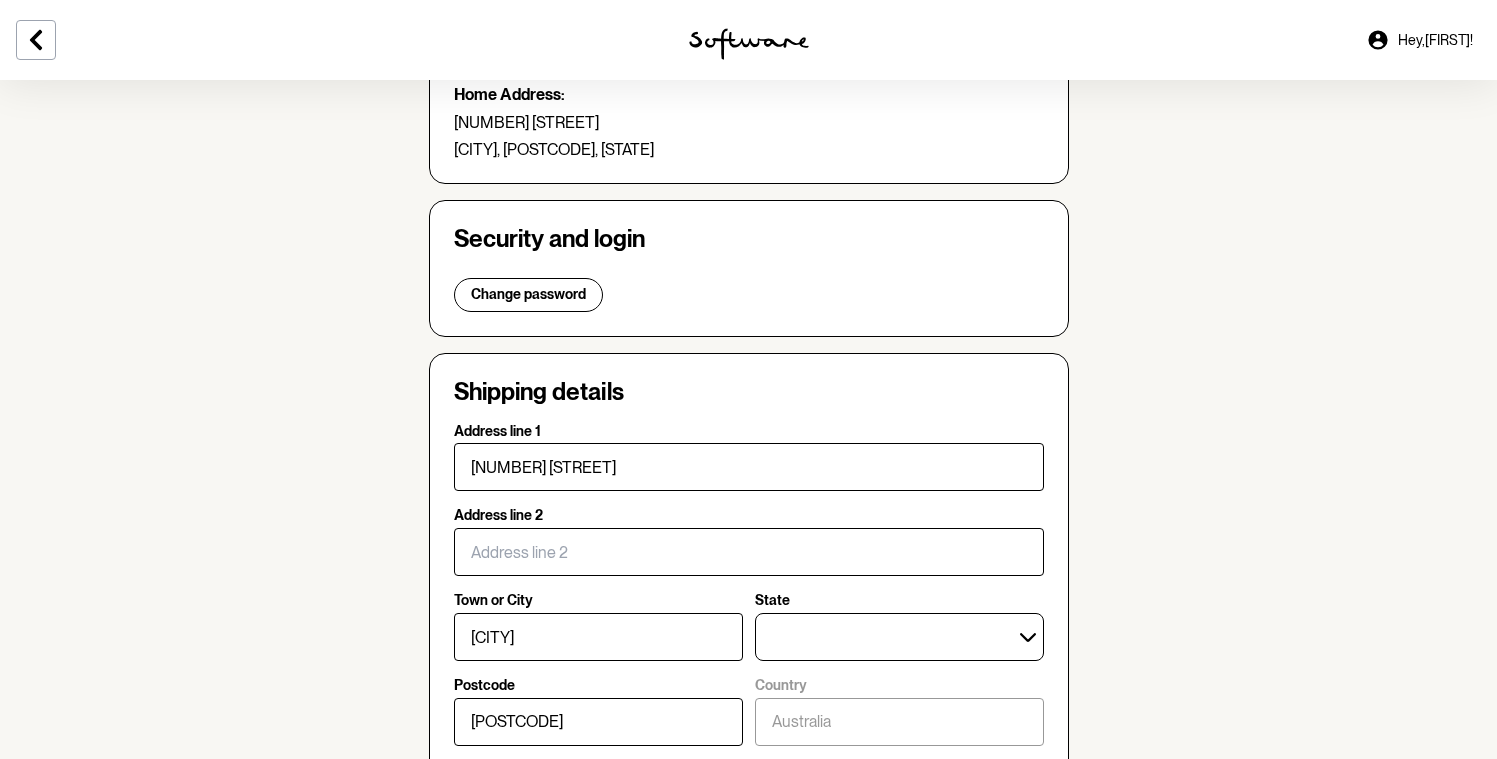 type on "[NUMBER] [STREET]" 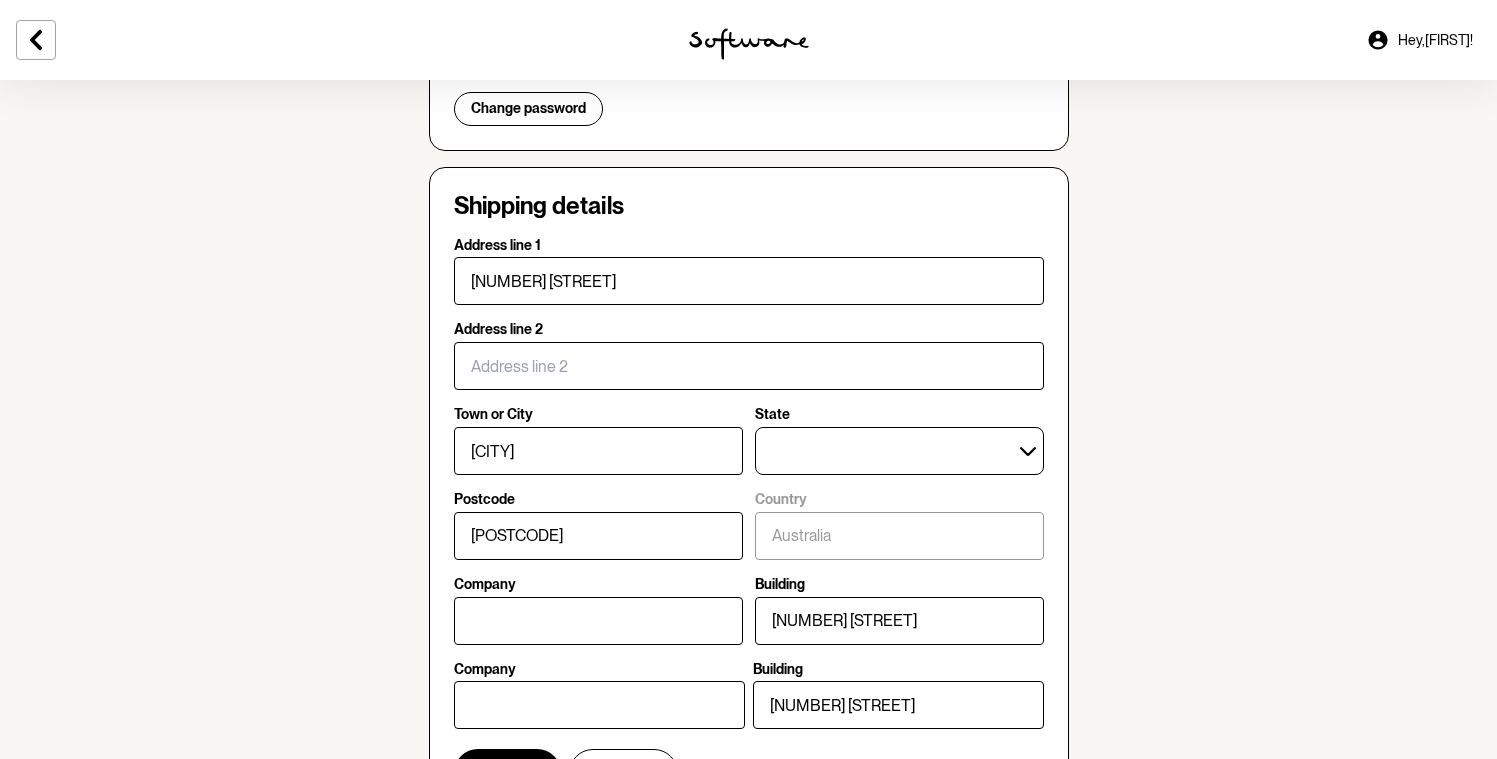 scroll, scrollTop: 592, scrollLeft: 0, axis: vertical 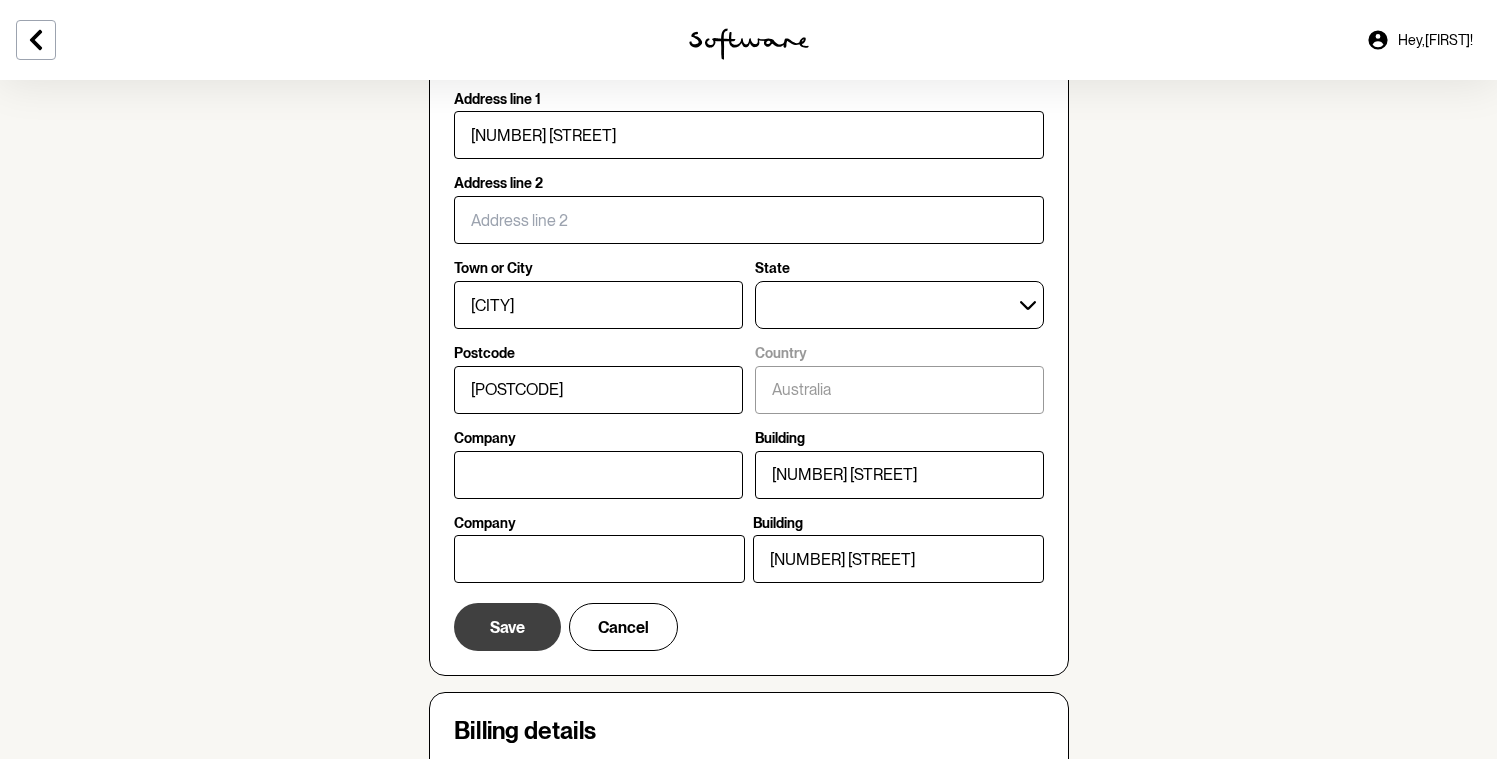 click on "Save" at bounding box center (507, 627) 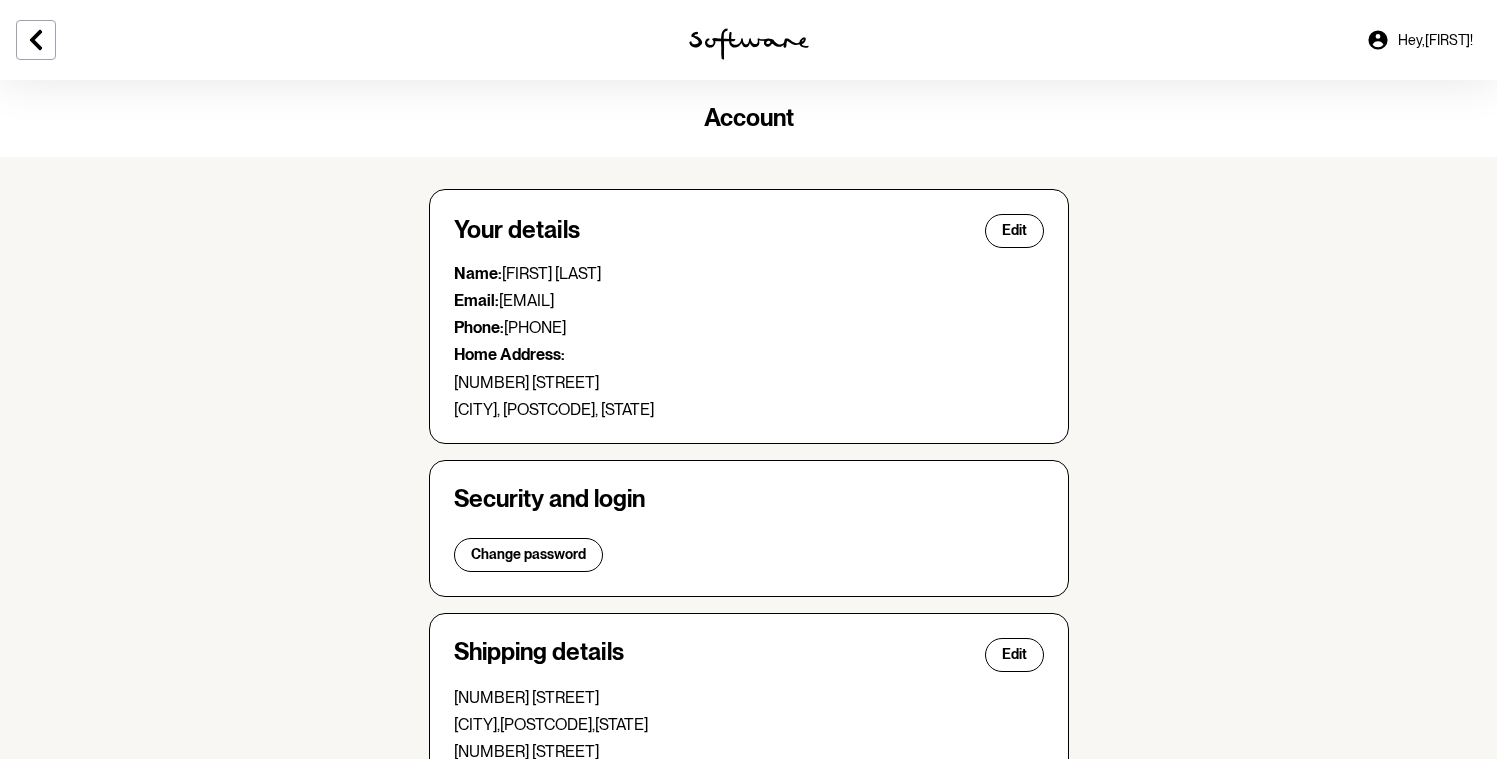 scroll, scrollTop: 502, scrollLeft: 0, axis: vertical 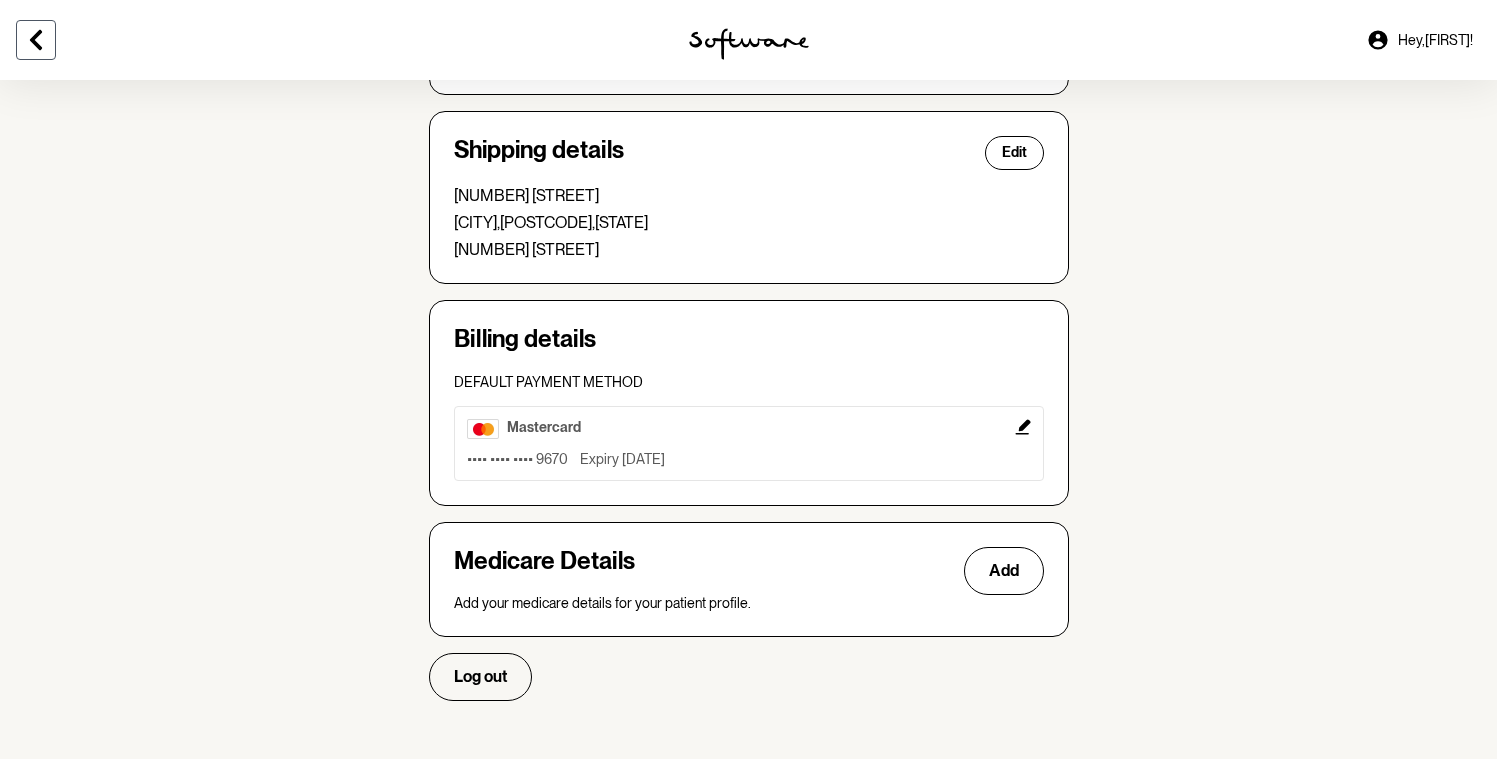 click 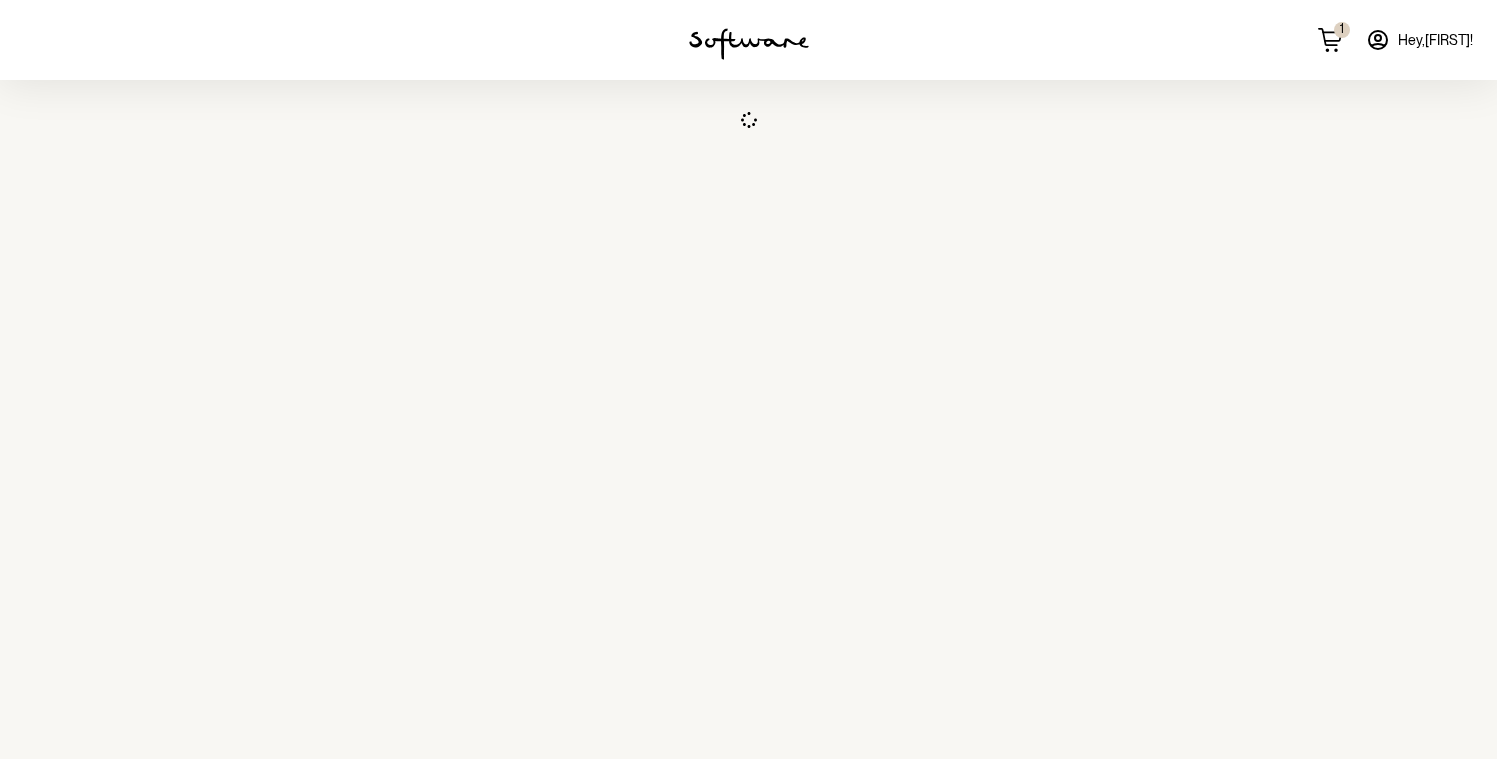 scroll, scrollTop: 0, scrollLeft: 0, axis: both 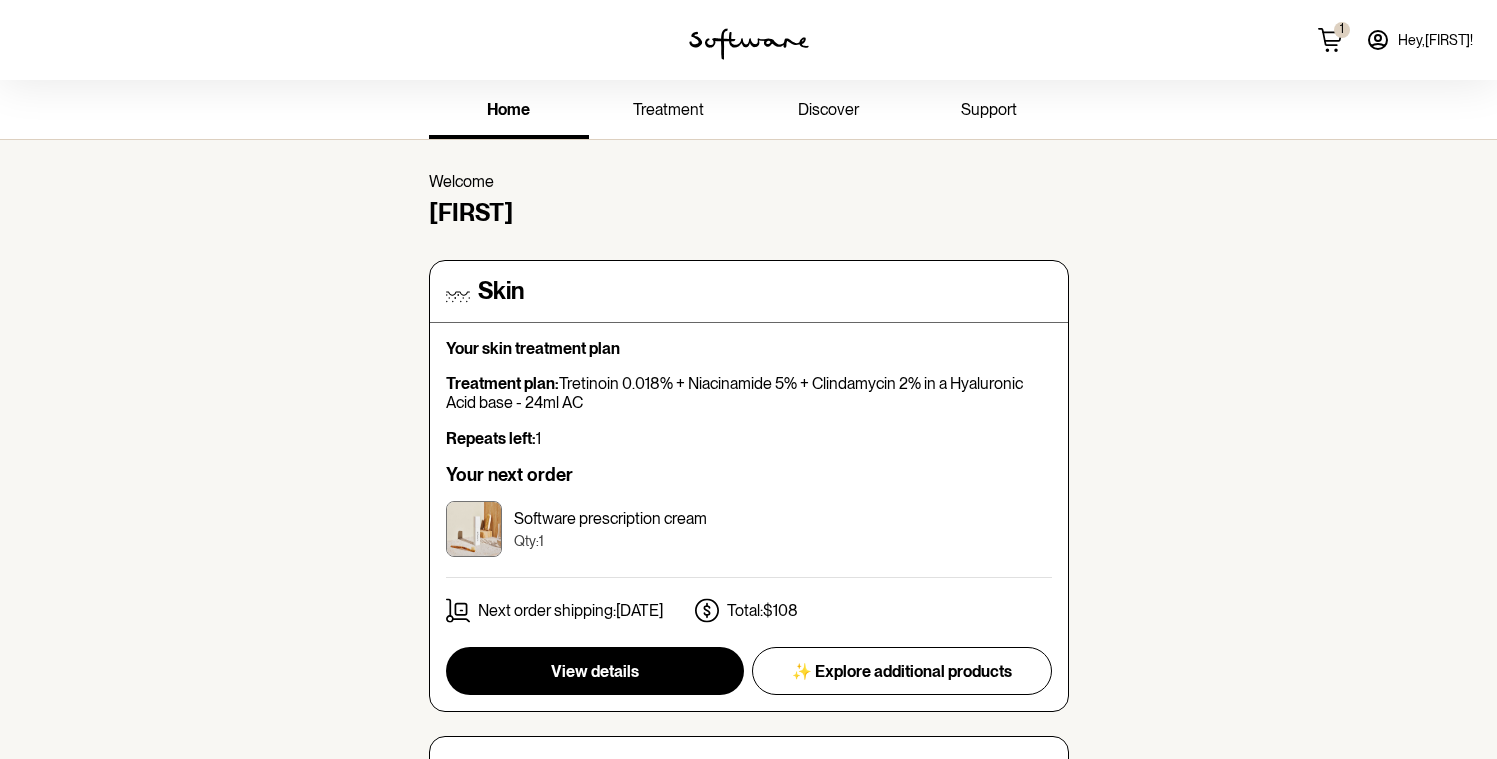 click 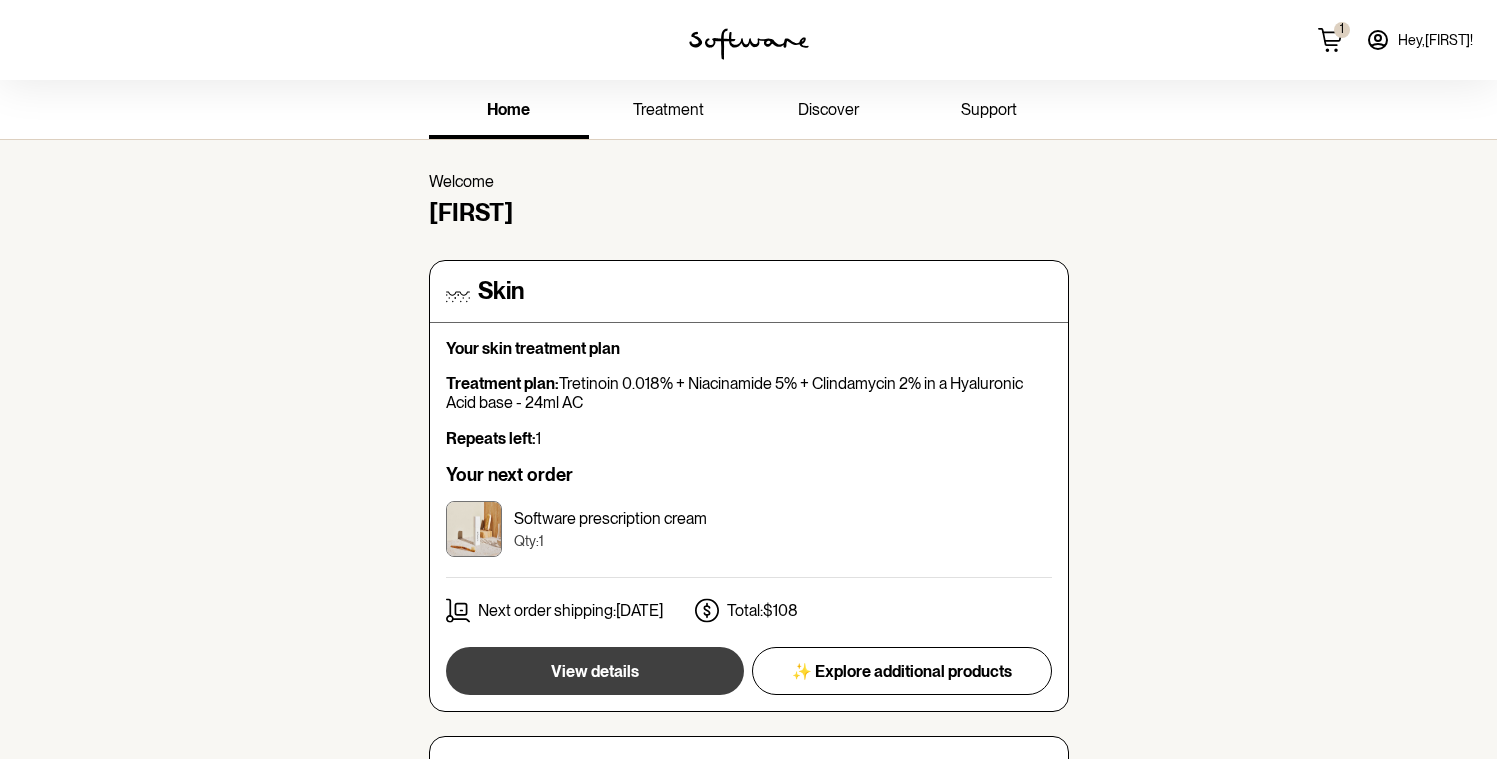click on "View details" at bounding box center [595, 671] 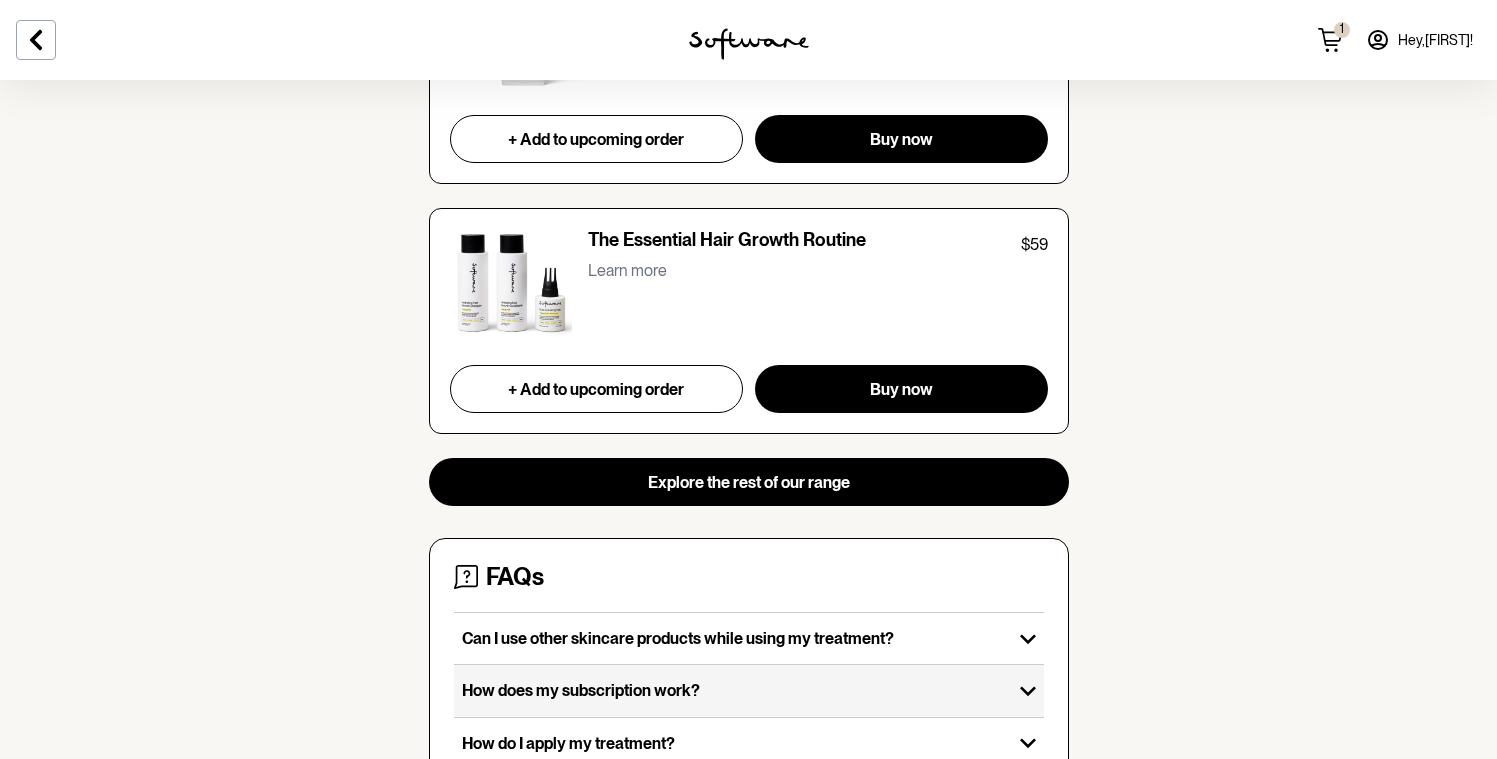 scroll, scrollTop: 1713, scrollLeft: 0, axis: vertical 